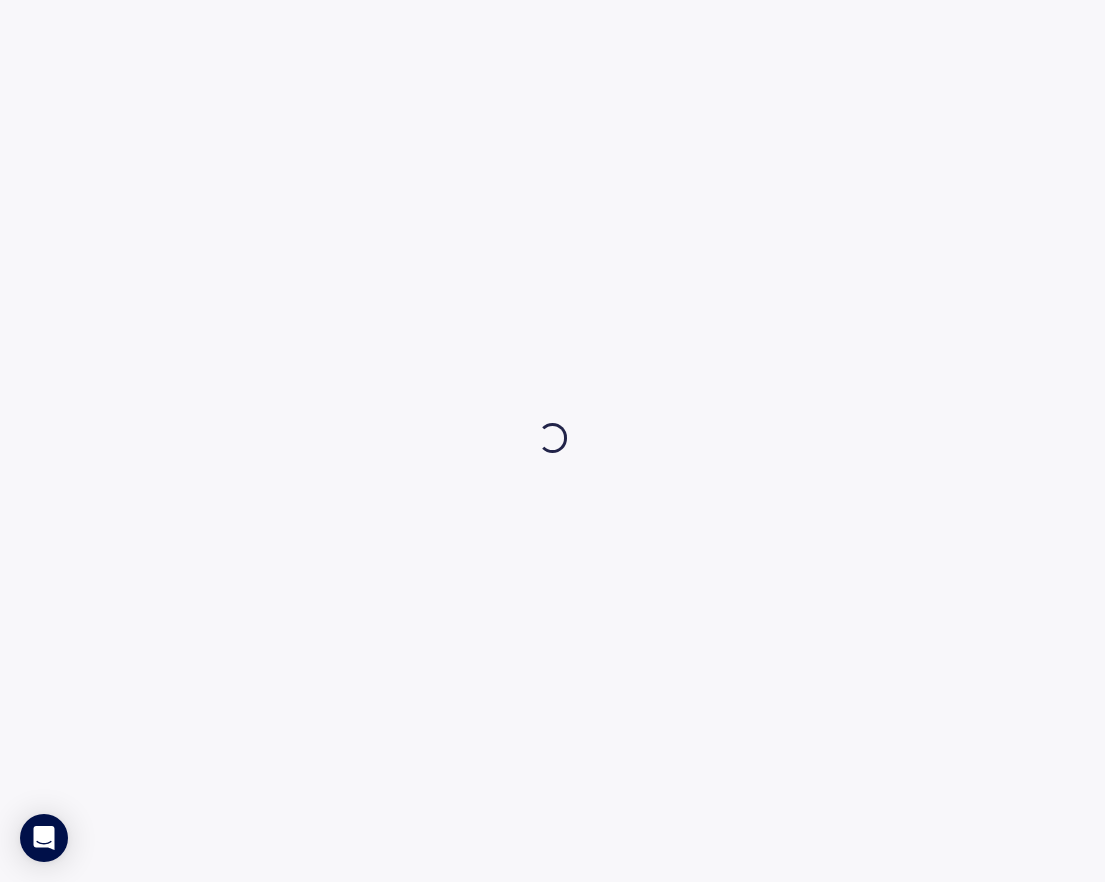 scroll, scrollTop: 0, scrollLeft: 0, axis: both 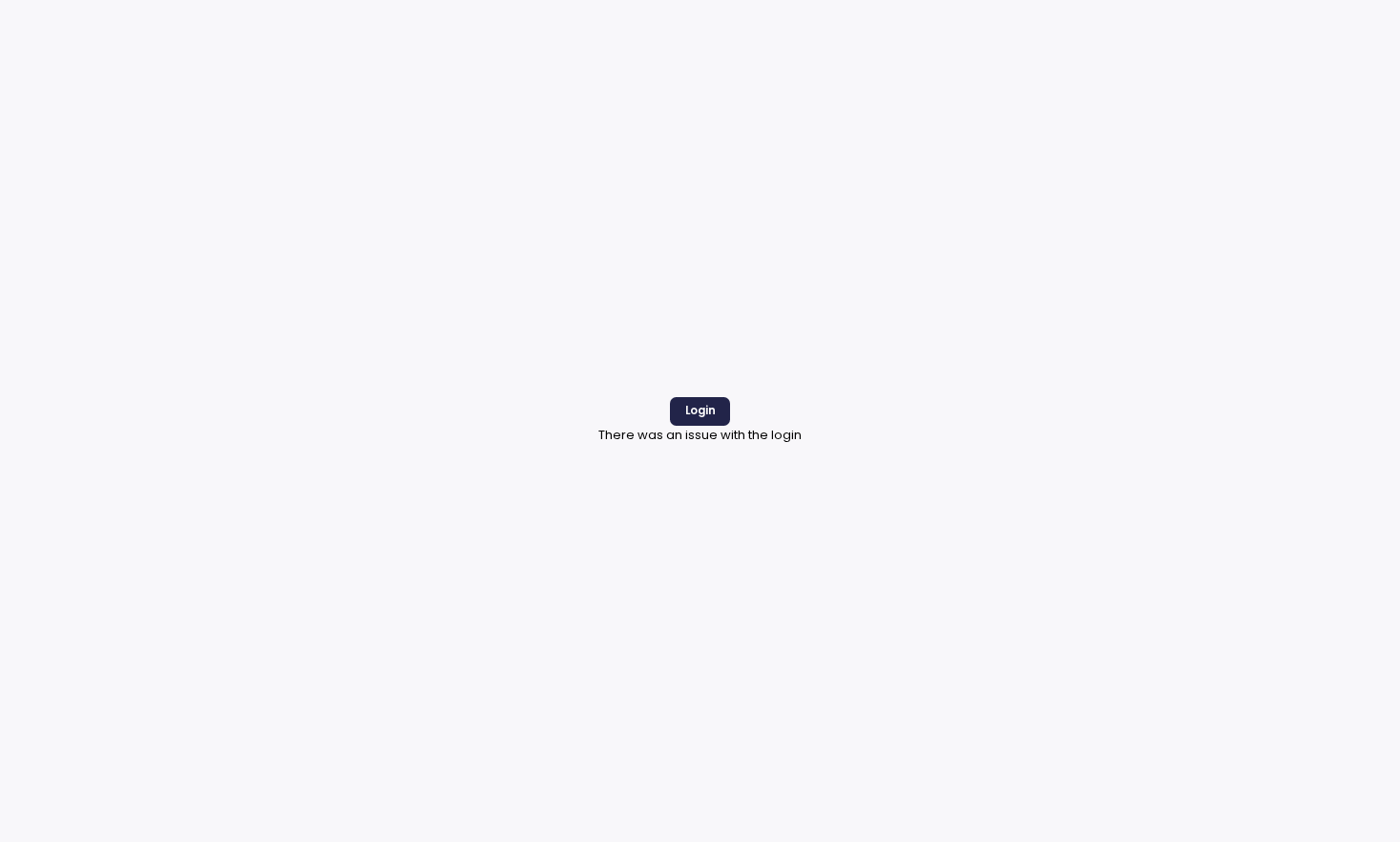 click on "Login" at bounding box center [700, 410] 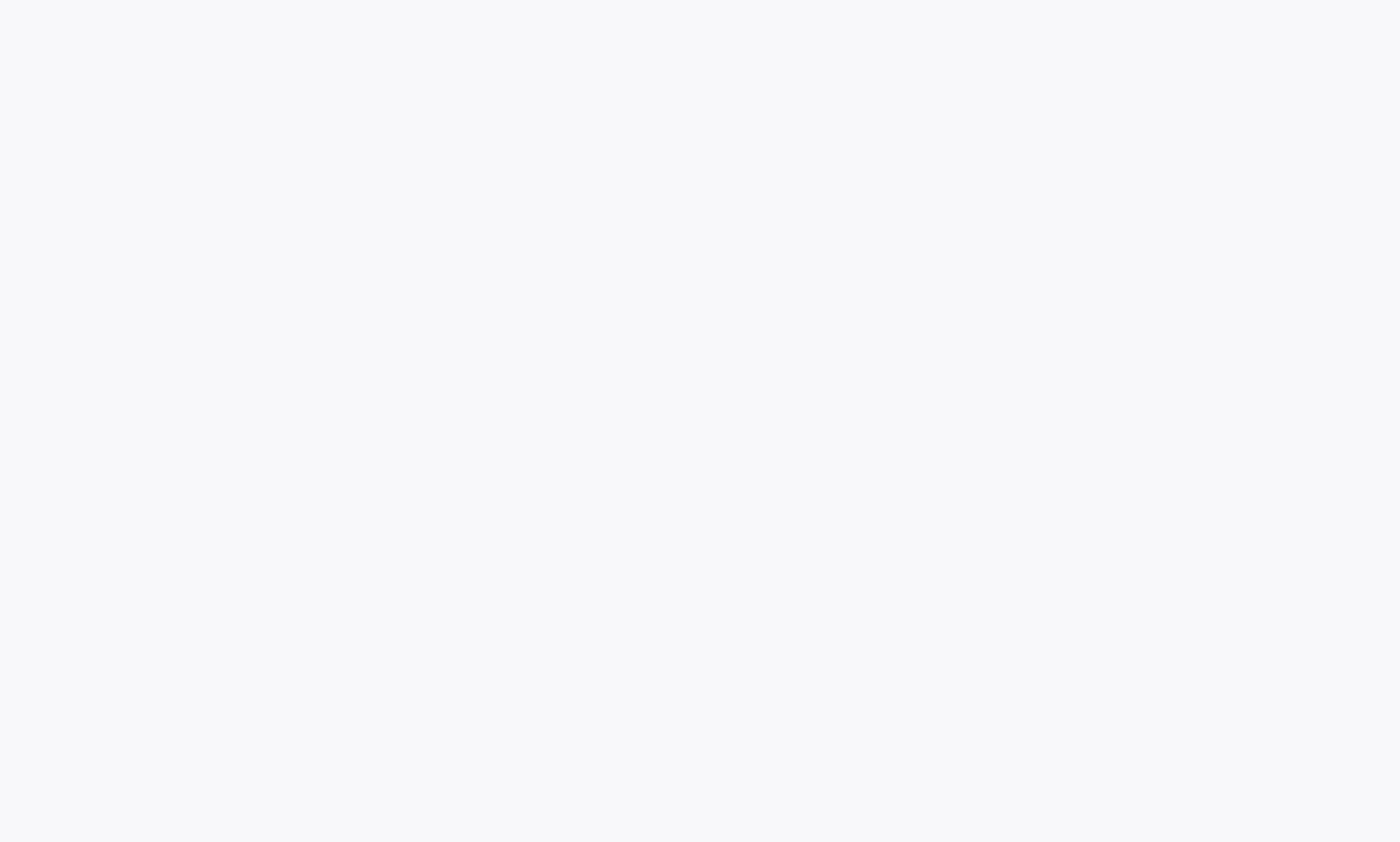 scroll, scrollTop: 0, scrollLeft: 0, axis: both 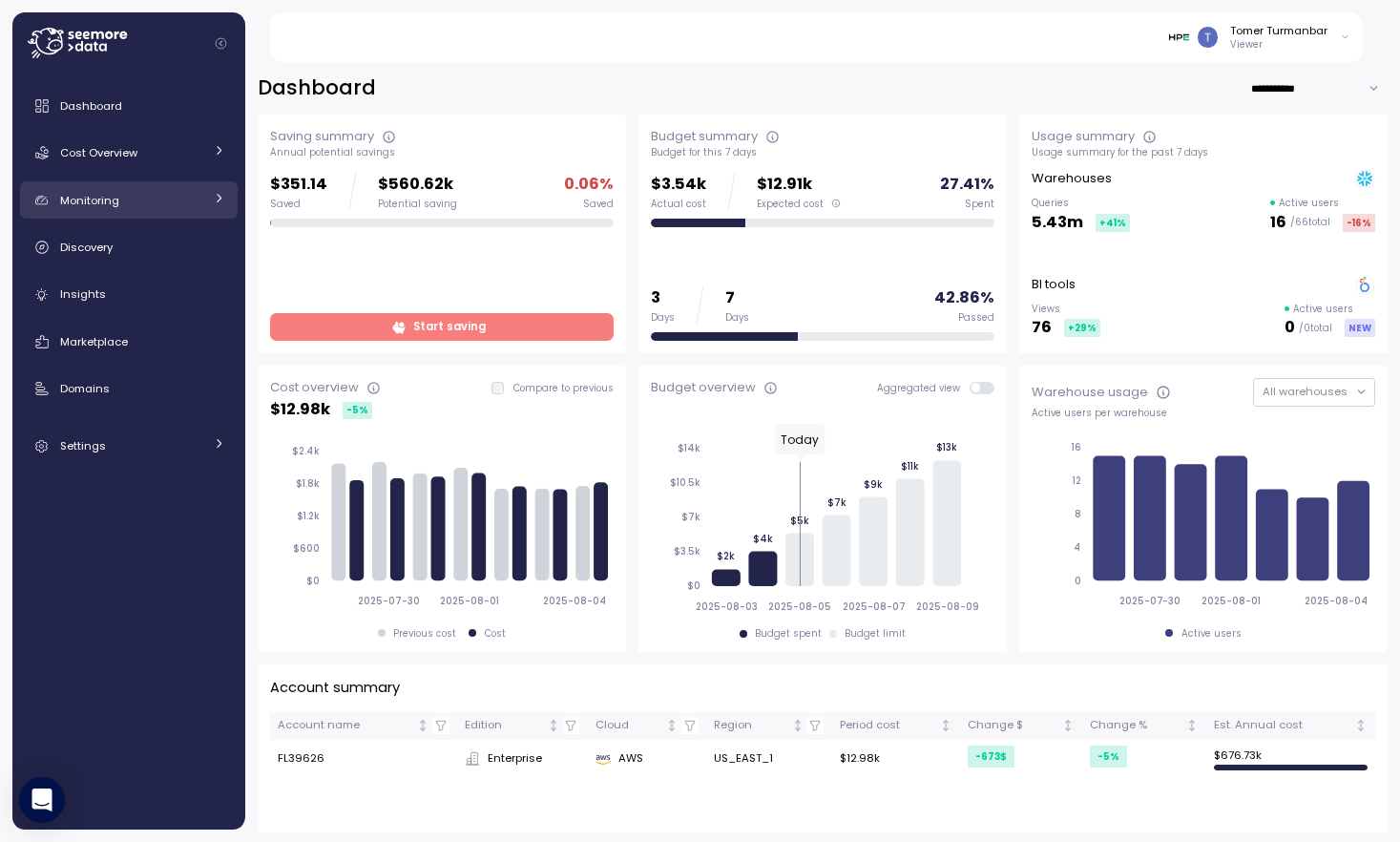 click on "Monitoring" at bounding box center [132, 200] 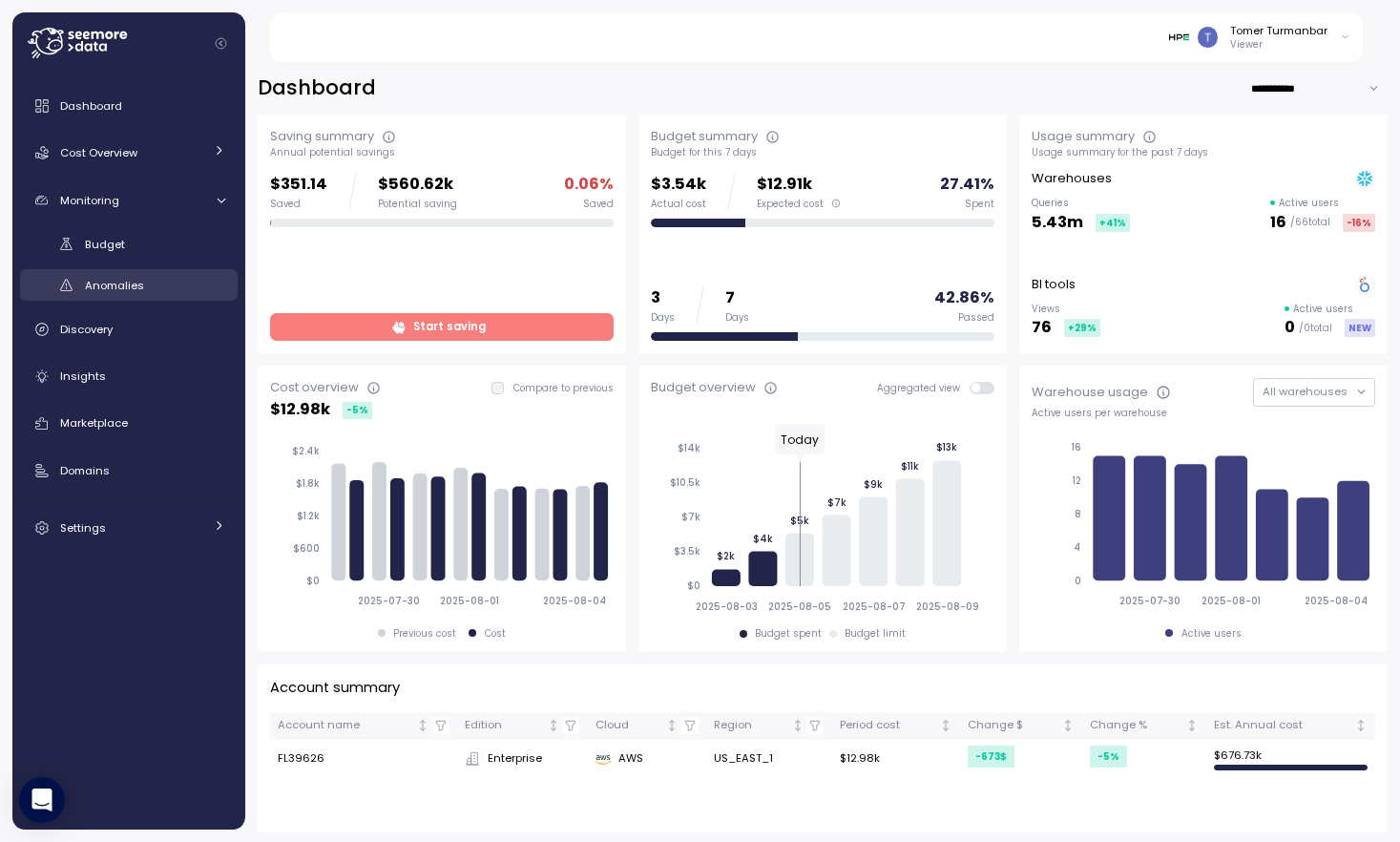 click on "Anomalies" at bounding box center (129, 284) 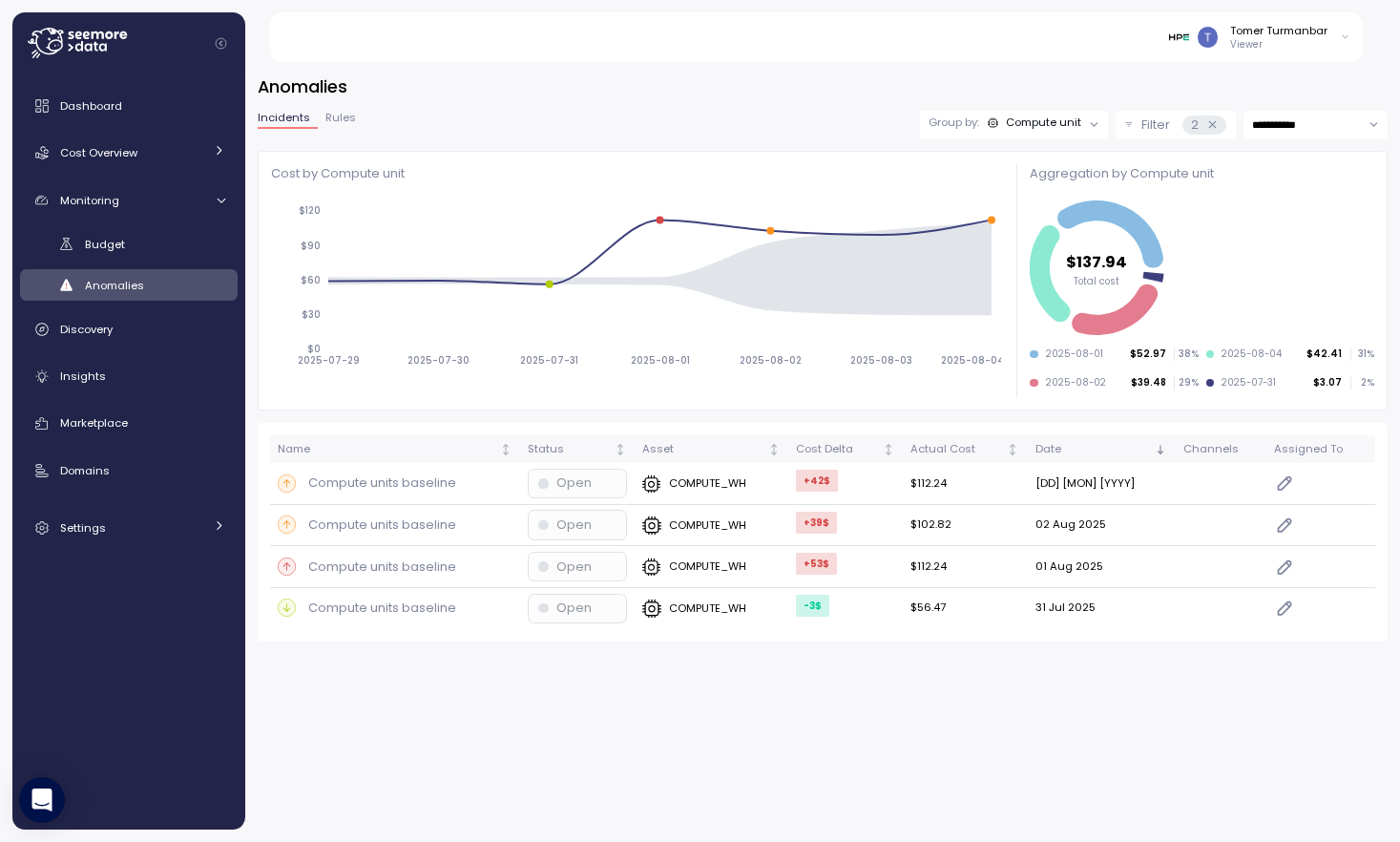 click on "Tomer Turmanbar" at bounding box center (1279, 31) 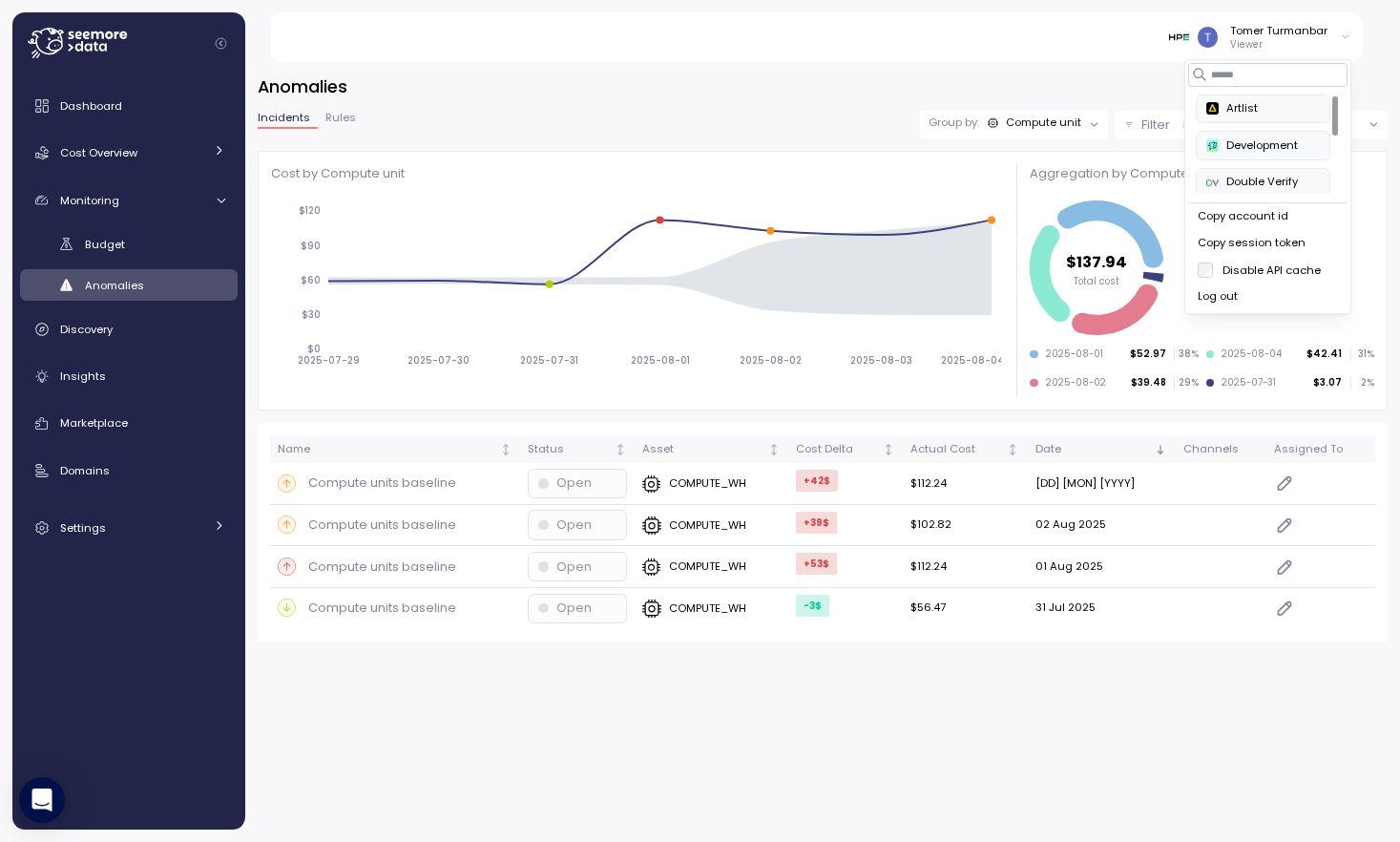 click on "Artlist" at bounding box center [1263, 109] 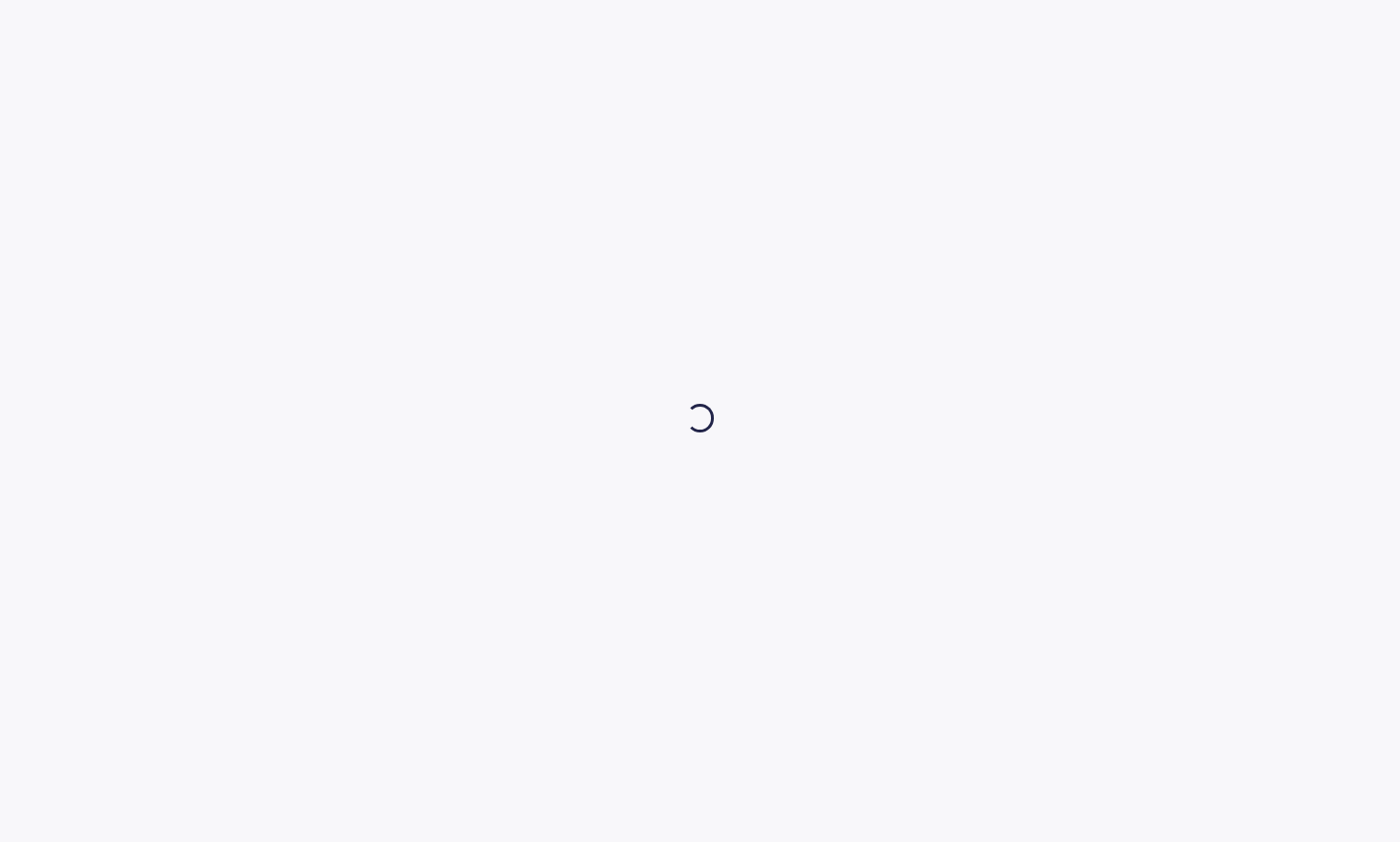 scroll, scrollTop: 0, scrollLeft: 0, axis: both 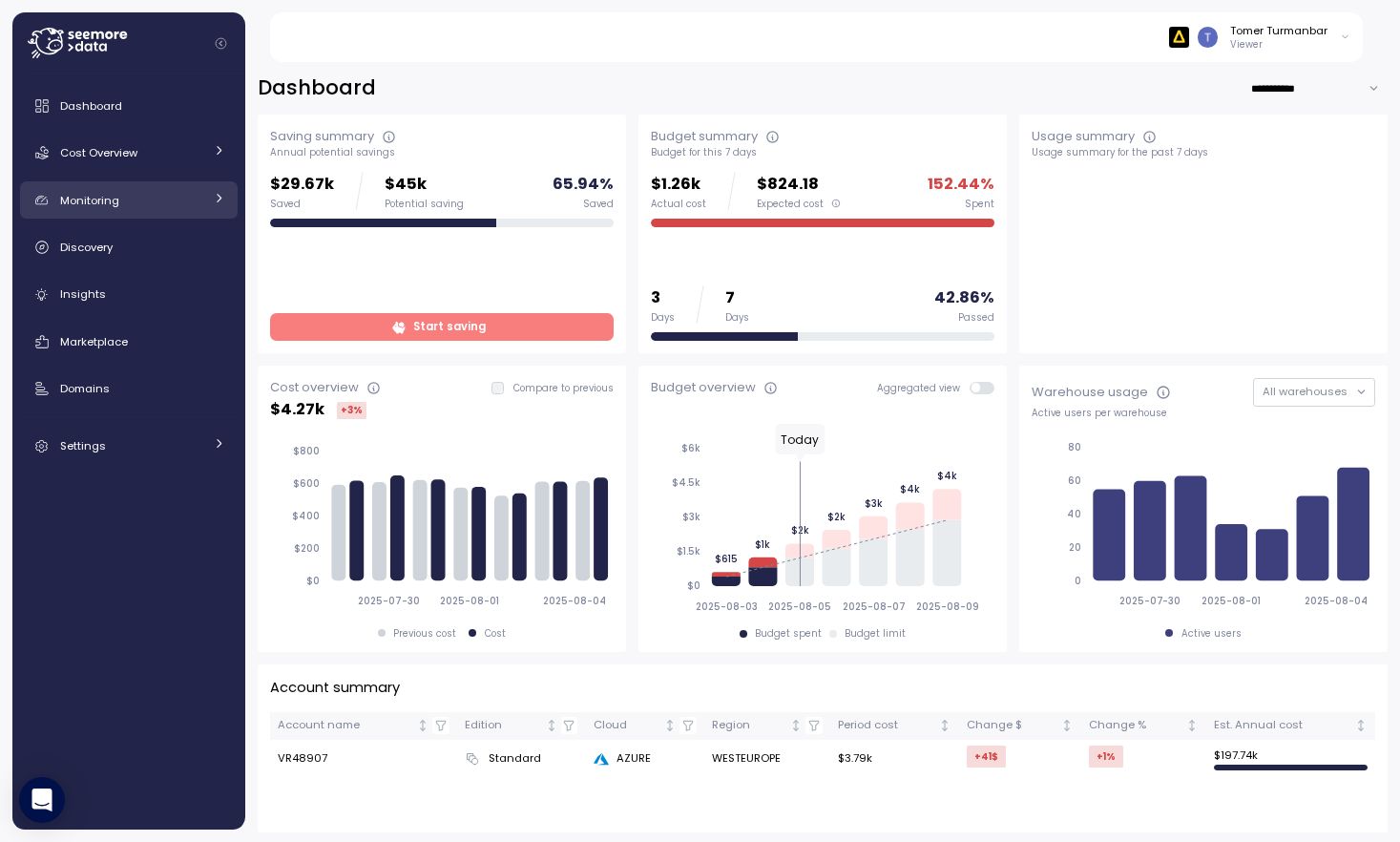 click on "Monitoring" at bounding box center [90, 200] 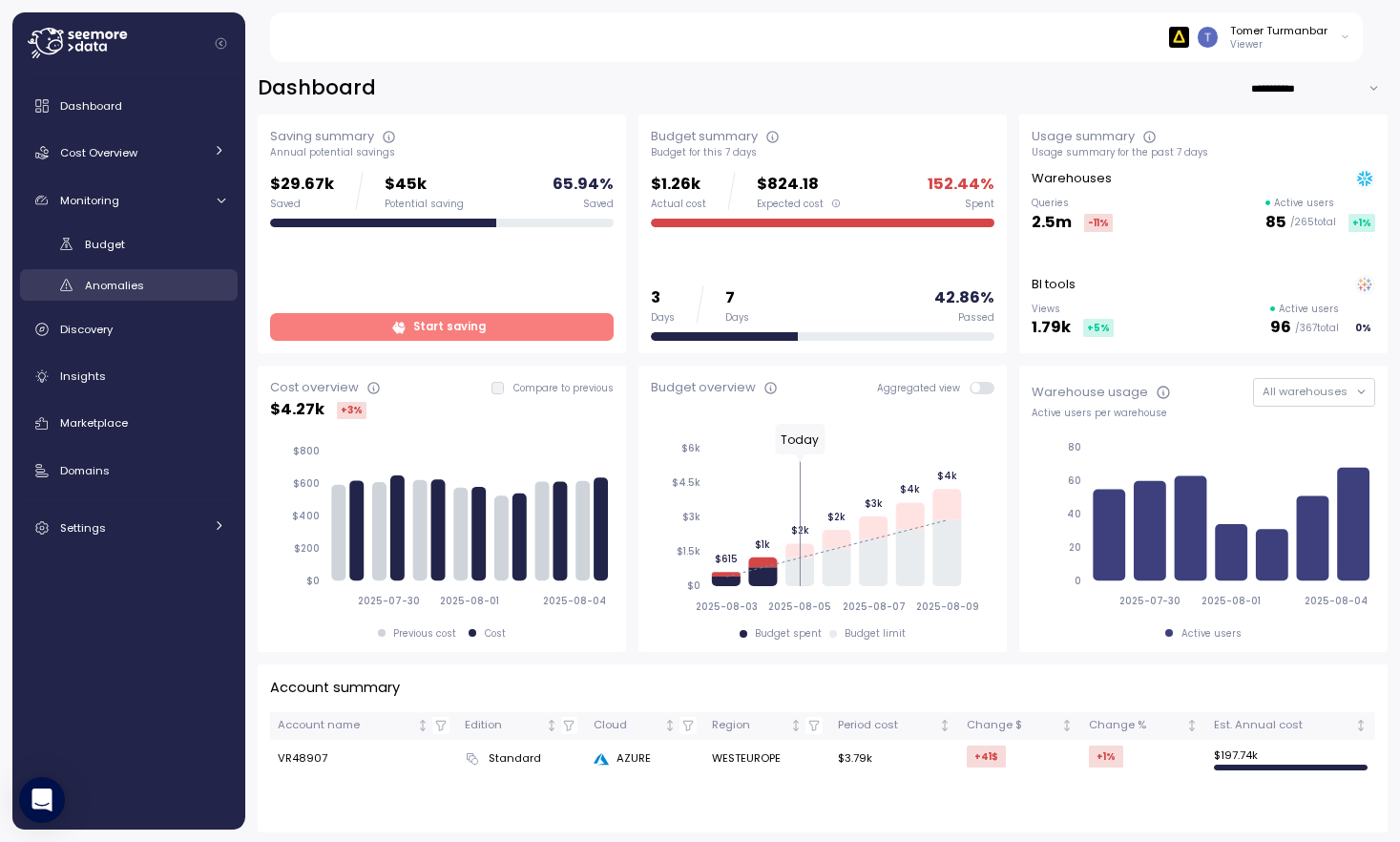 click on "Anomalies" at bounding box center (115, 285) 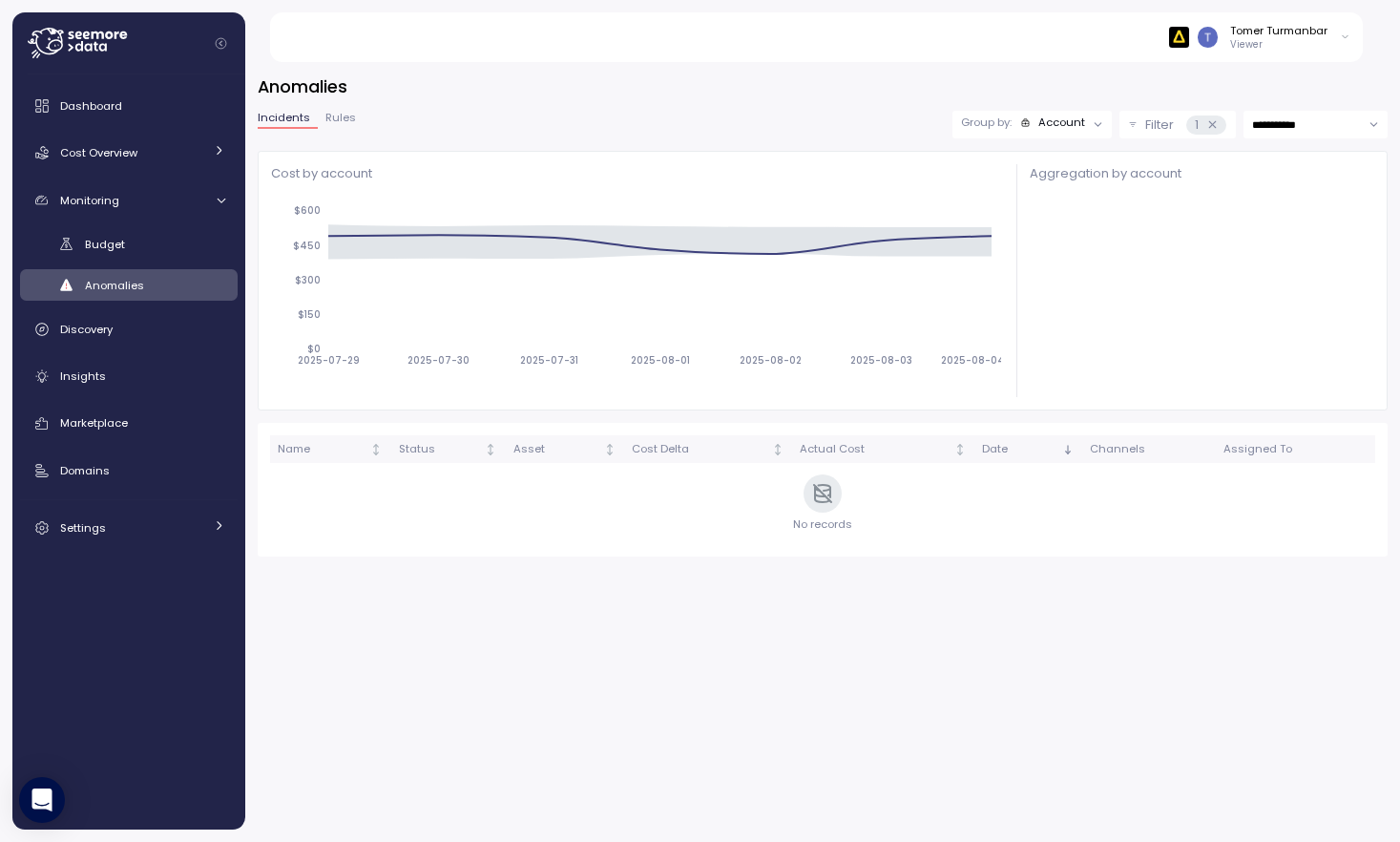click on "Filter" at bounding box center [1160, 125] 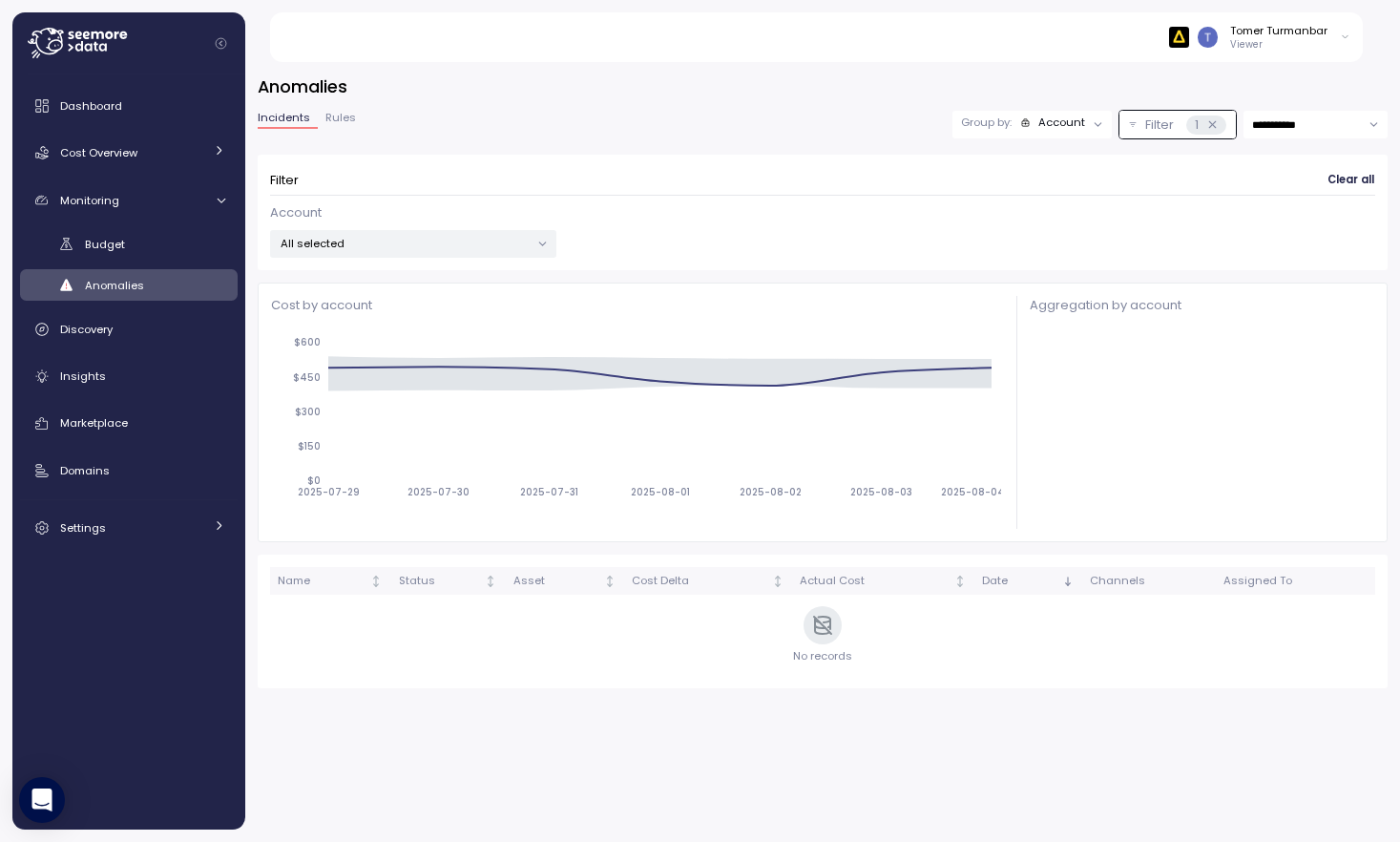 click on "Account" at bounding box center [1061, 122] 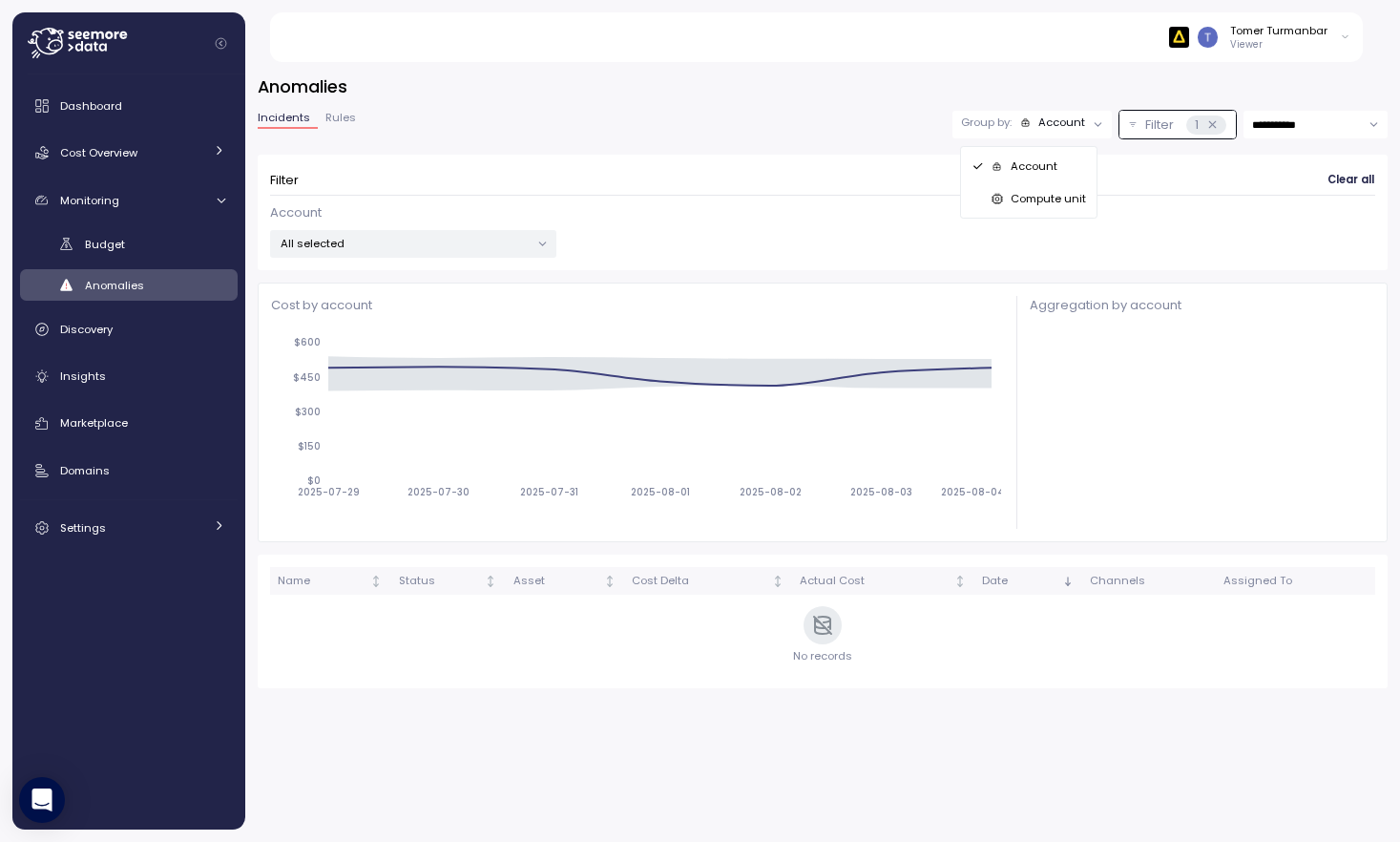 click on "Compute unit" at bounding box center [1048, 199] 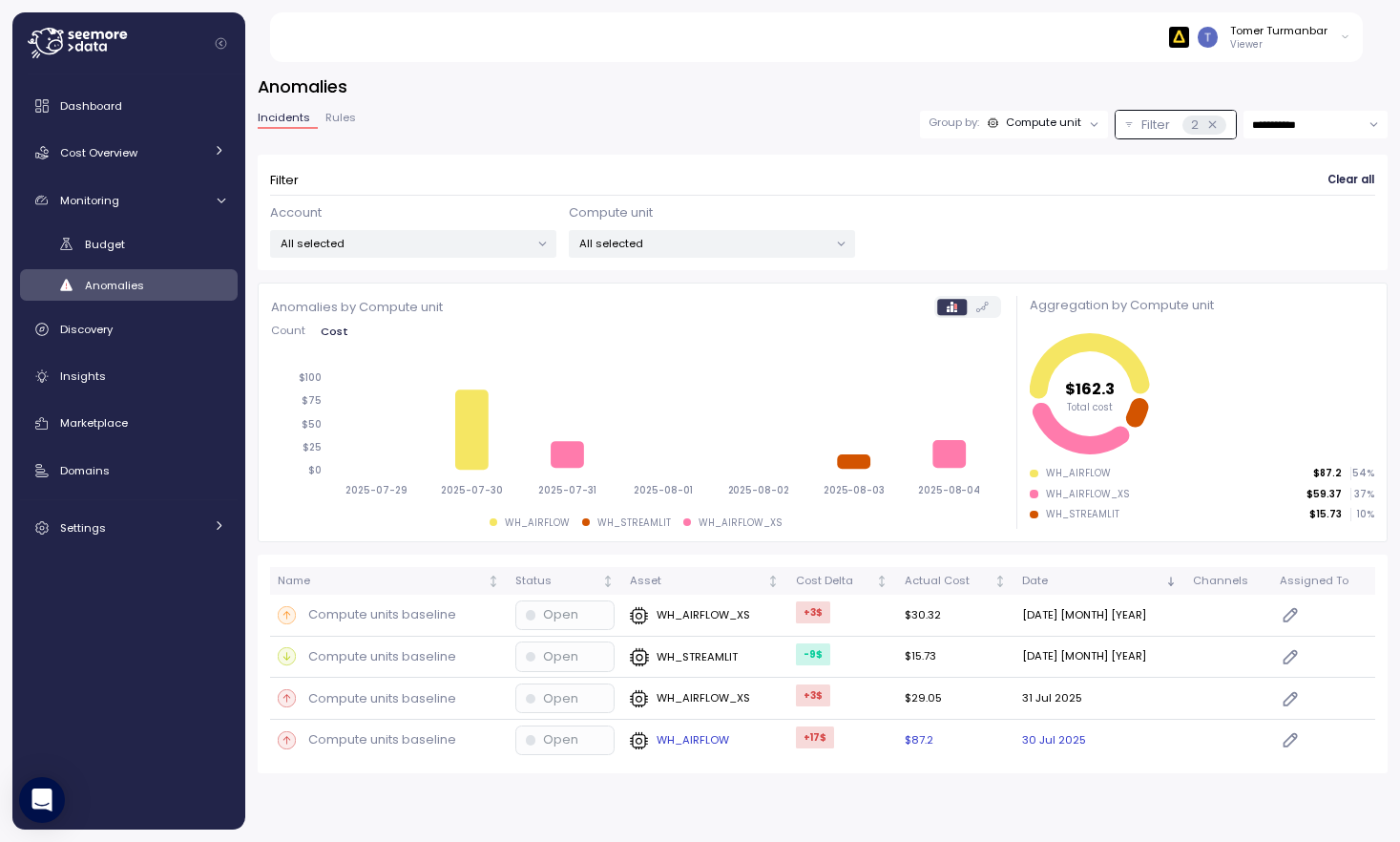 click on "WH_AIRFLOW" at bounding box center [679, 741] 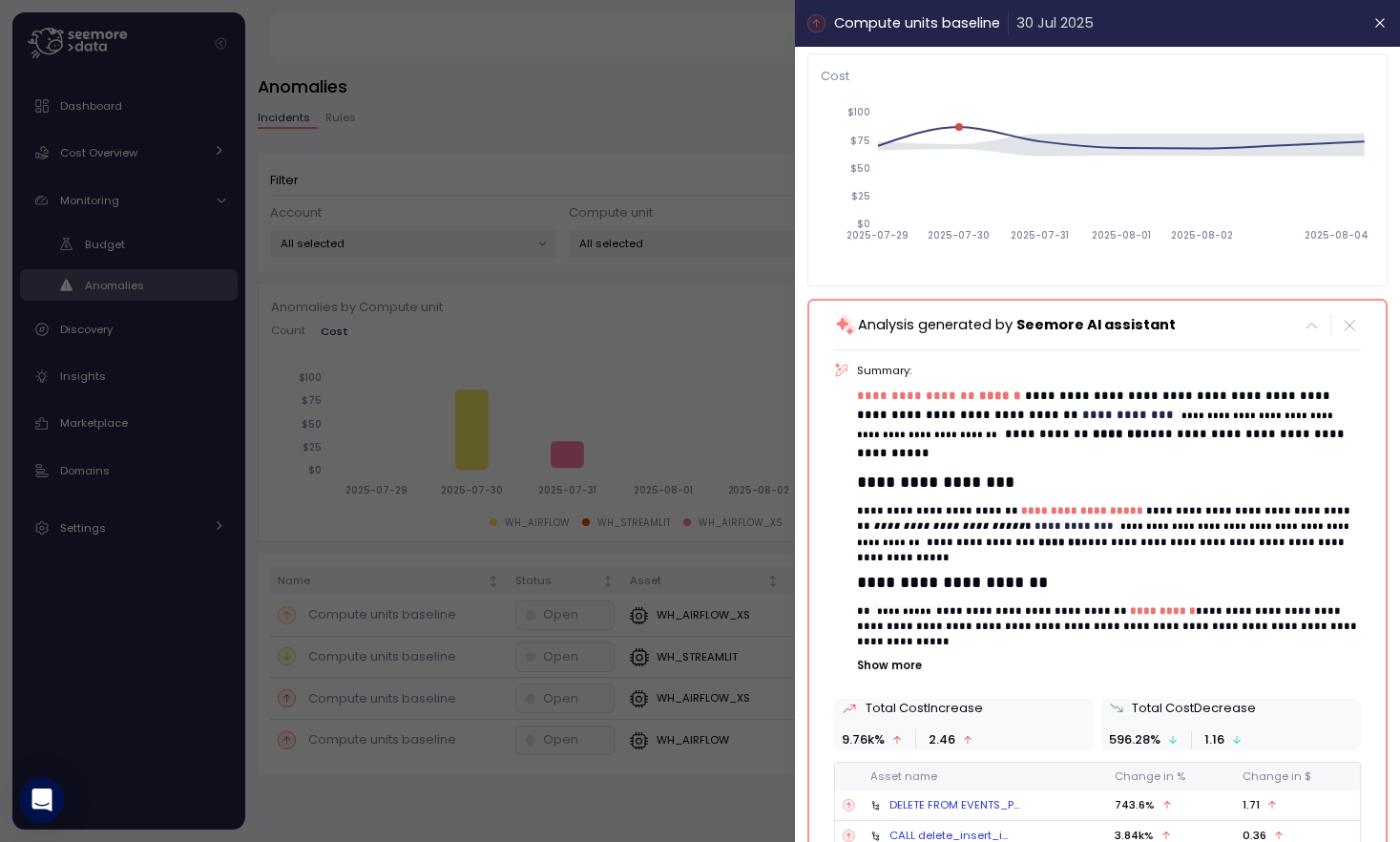 scroll, scrollTop: 175, scrollLeft: 0, axis: vertical 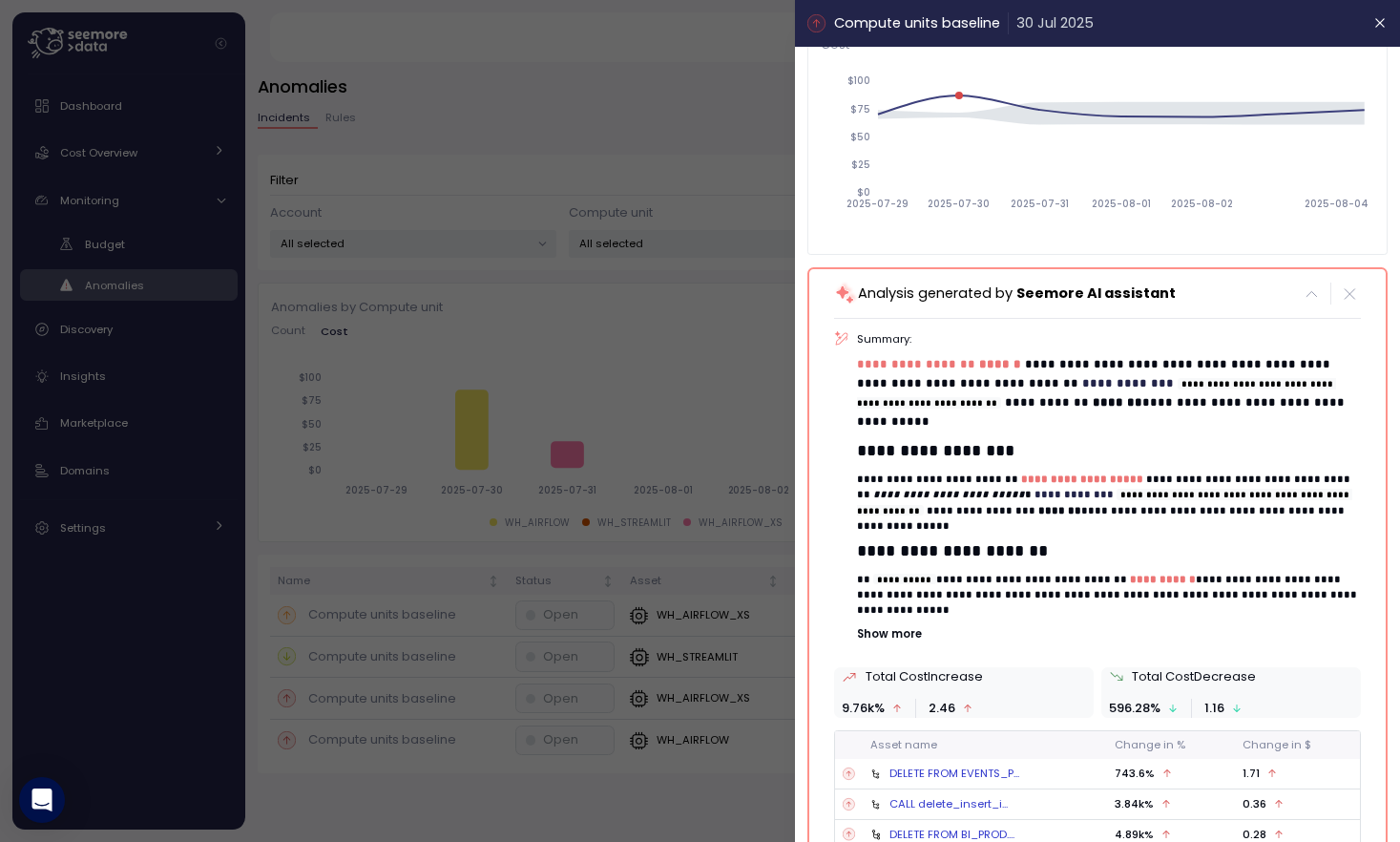 click on "Show more" at bounding box center [1109, 634] 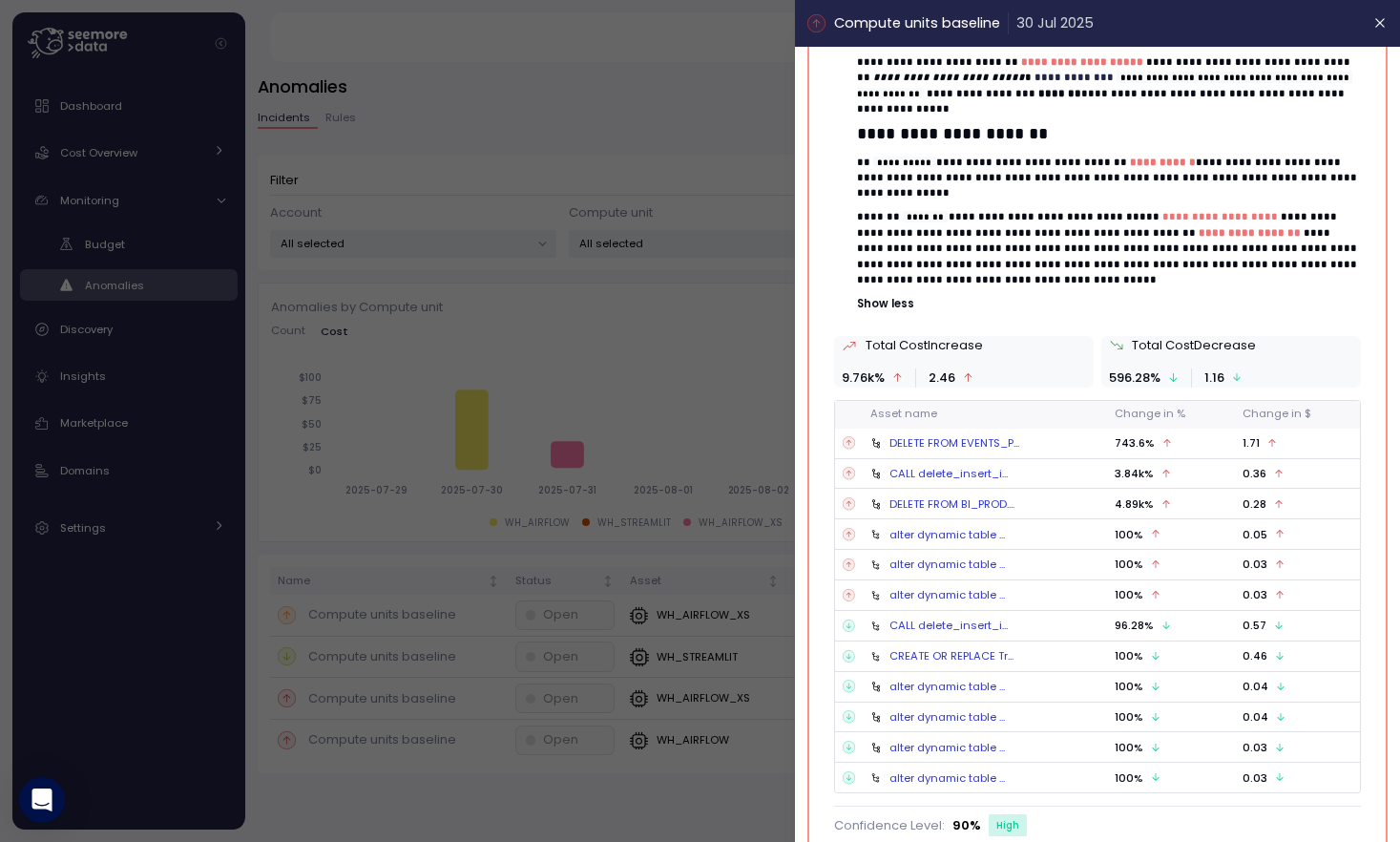 scroll, scrollTop: 594, scrollLeft: 0, axis: vertical 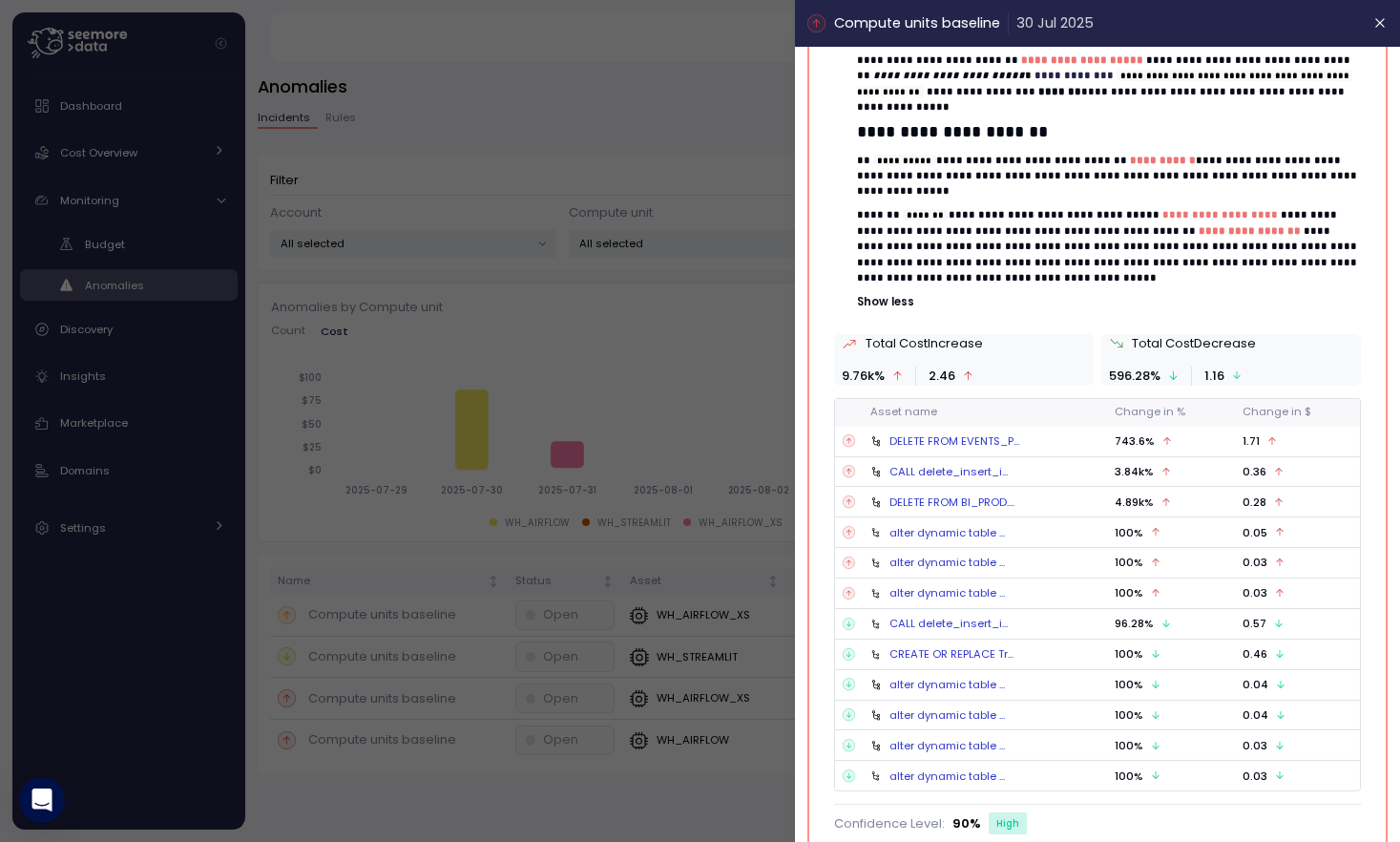 click on "CREATE OR REPLACE Tr..." at bounding box center [951, 654] 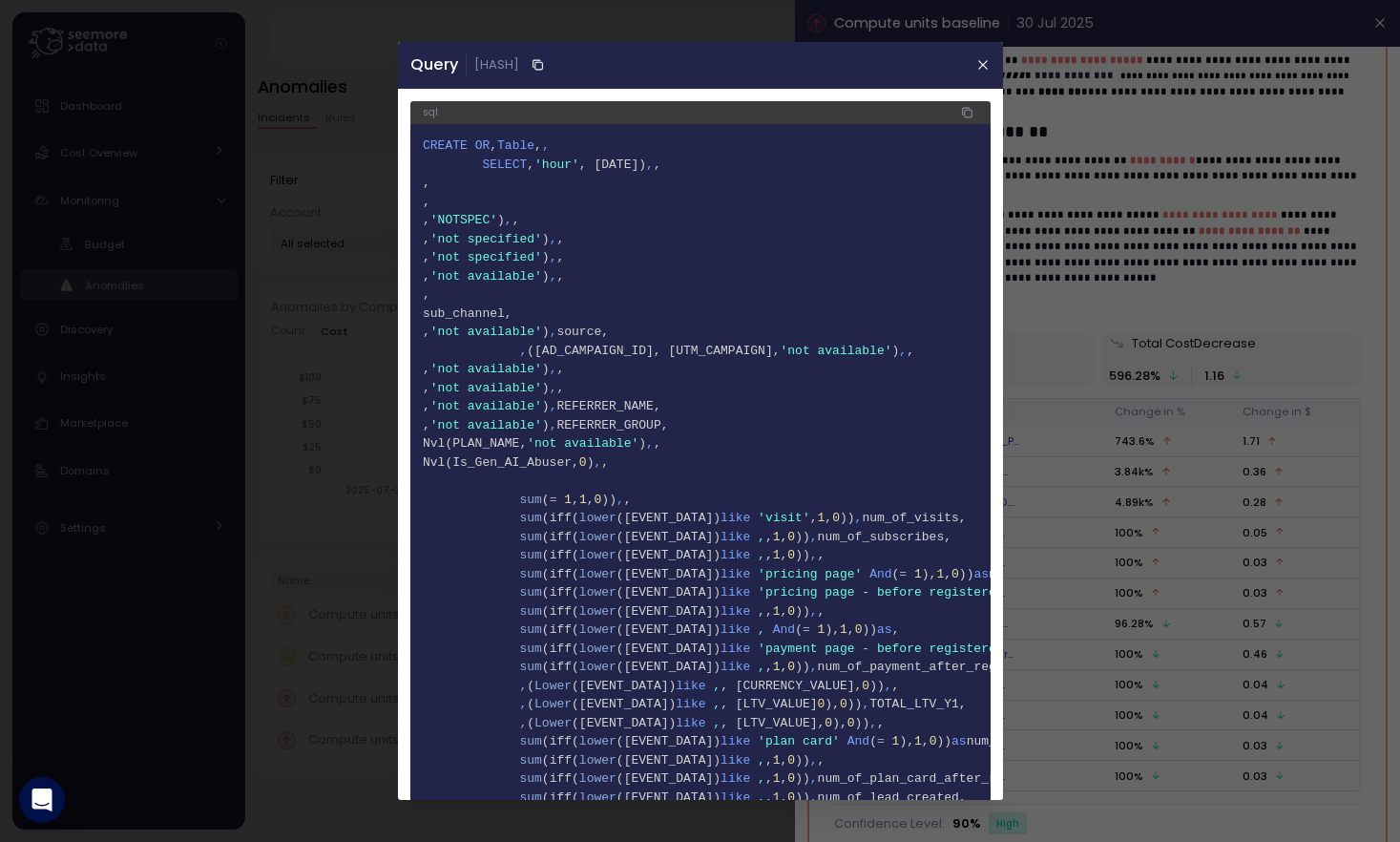 click at bounding box center [700, 421] 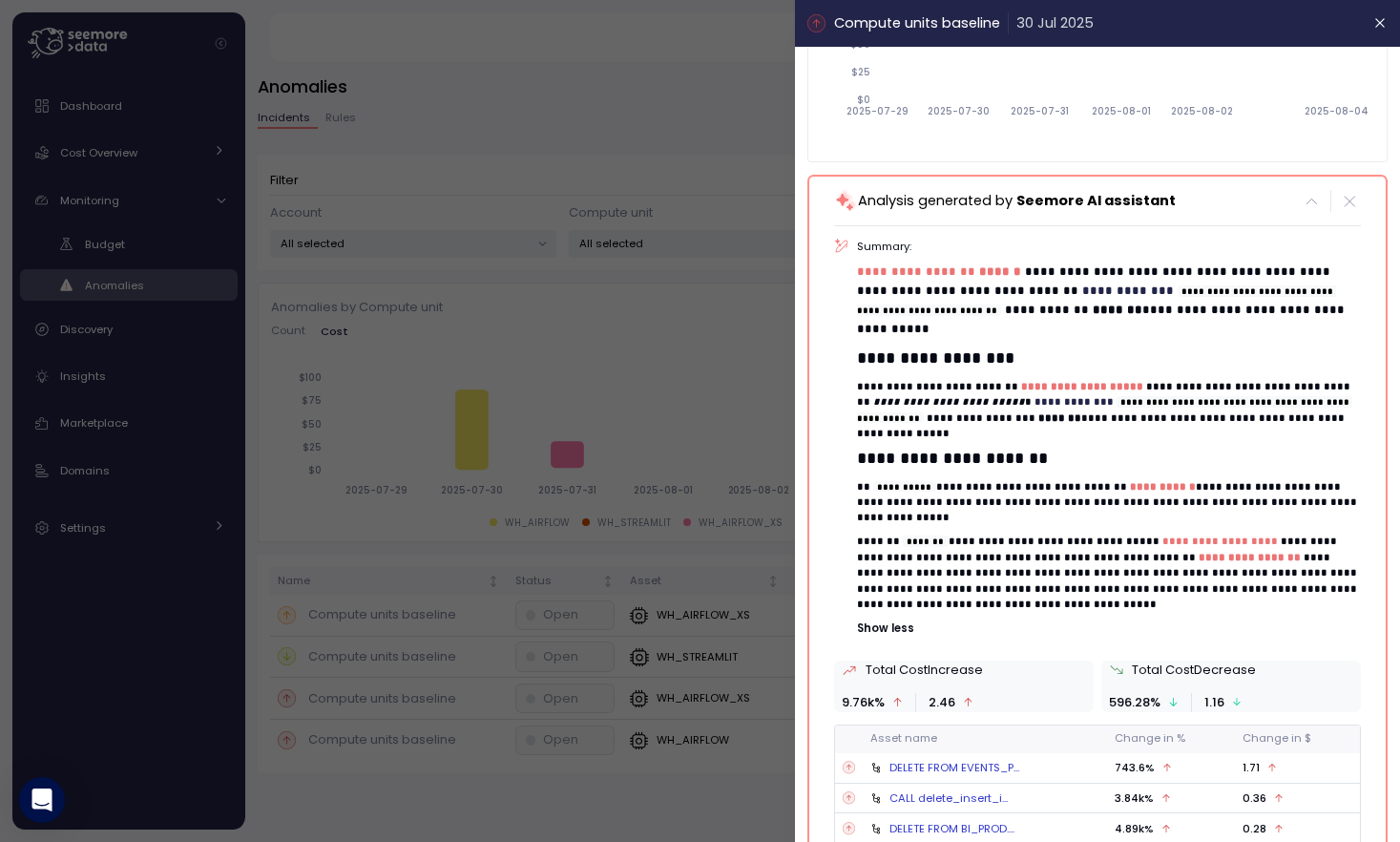 scroll, scrollTop: 0, scrollLeft: 0, axis: both 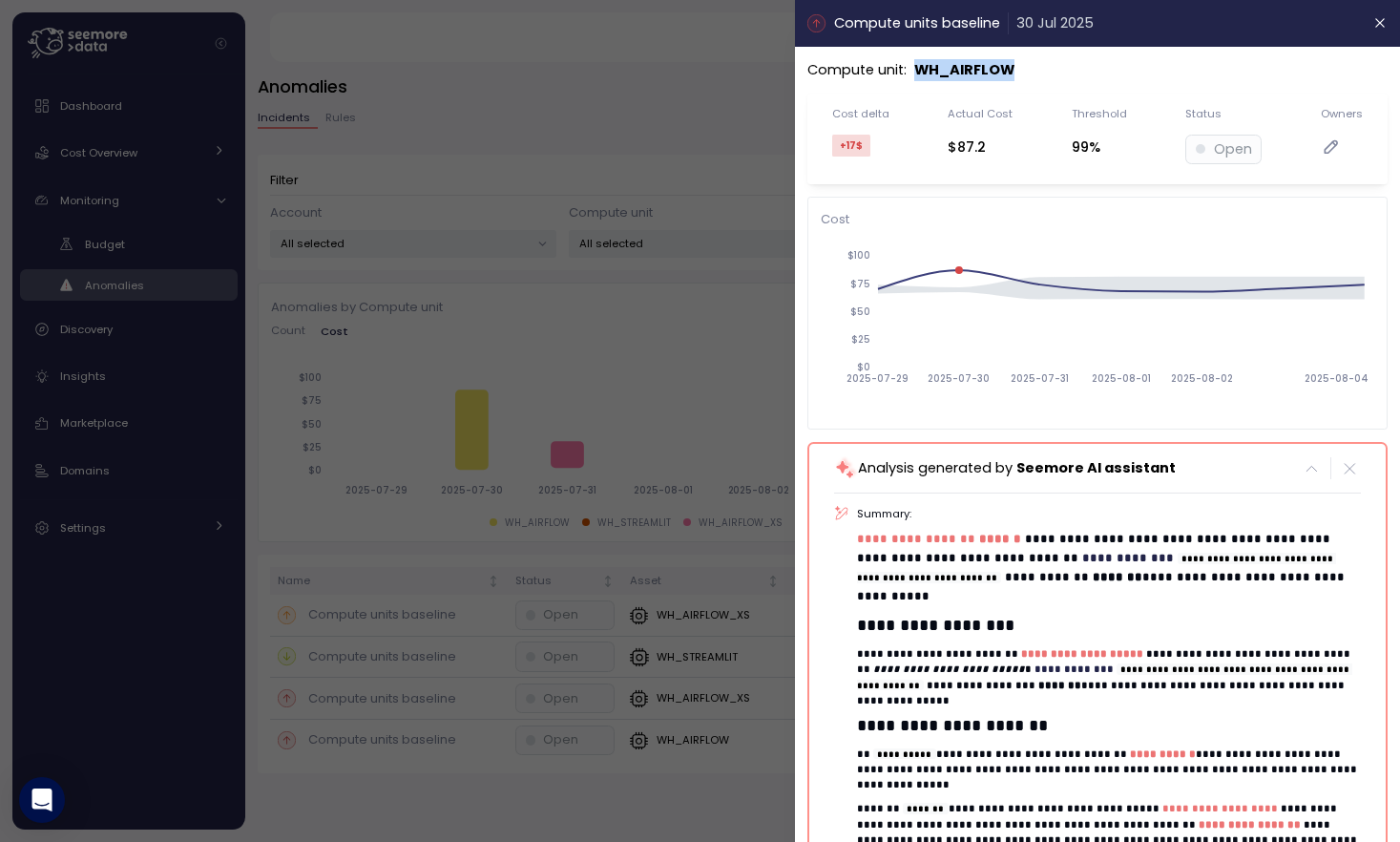 drag, startPoint x: 1012, startPoint y: 69, endPoint x: 913, endPoint y: 66, distance: 99.04544 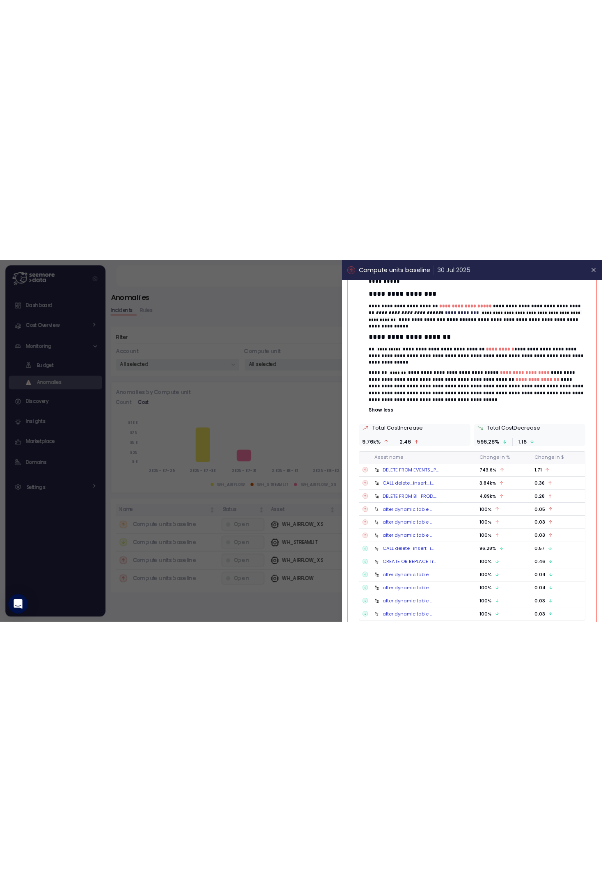scroll, scrollTop: 598, scrollLeft: 0, axis: vertical 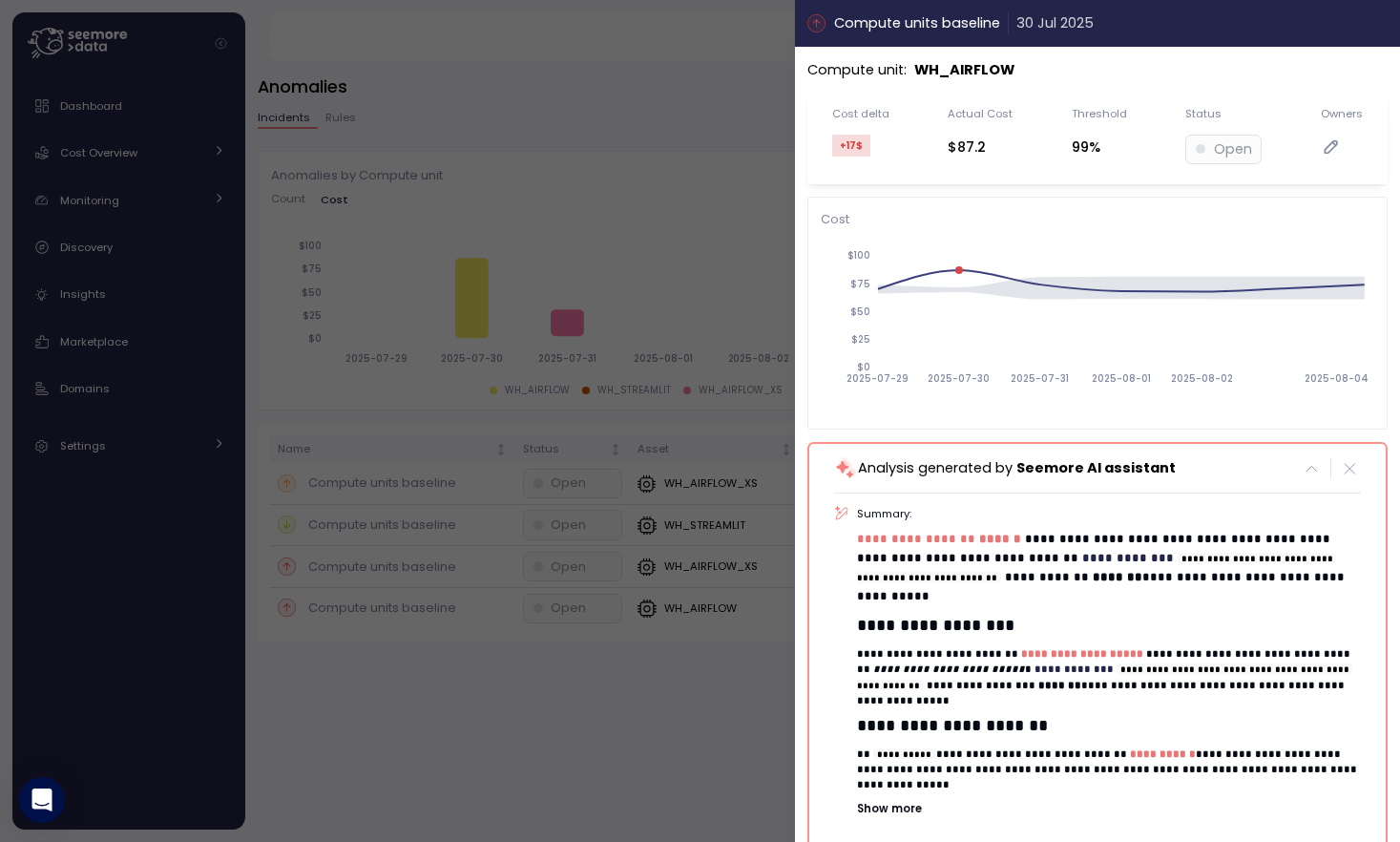 click 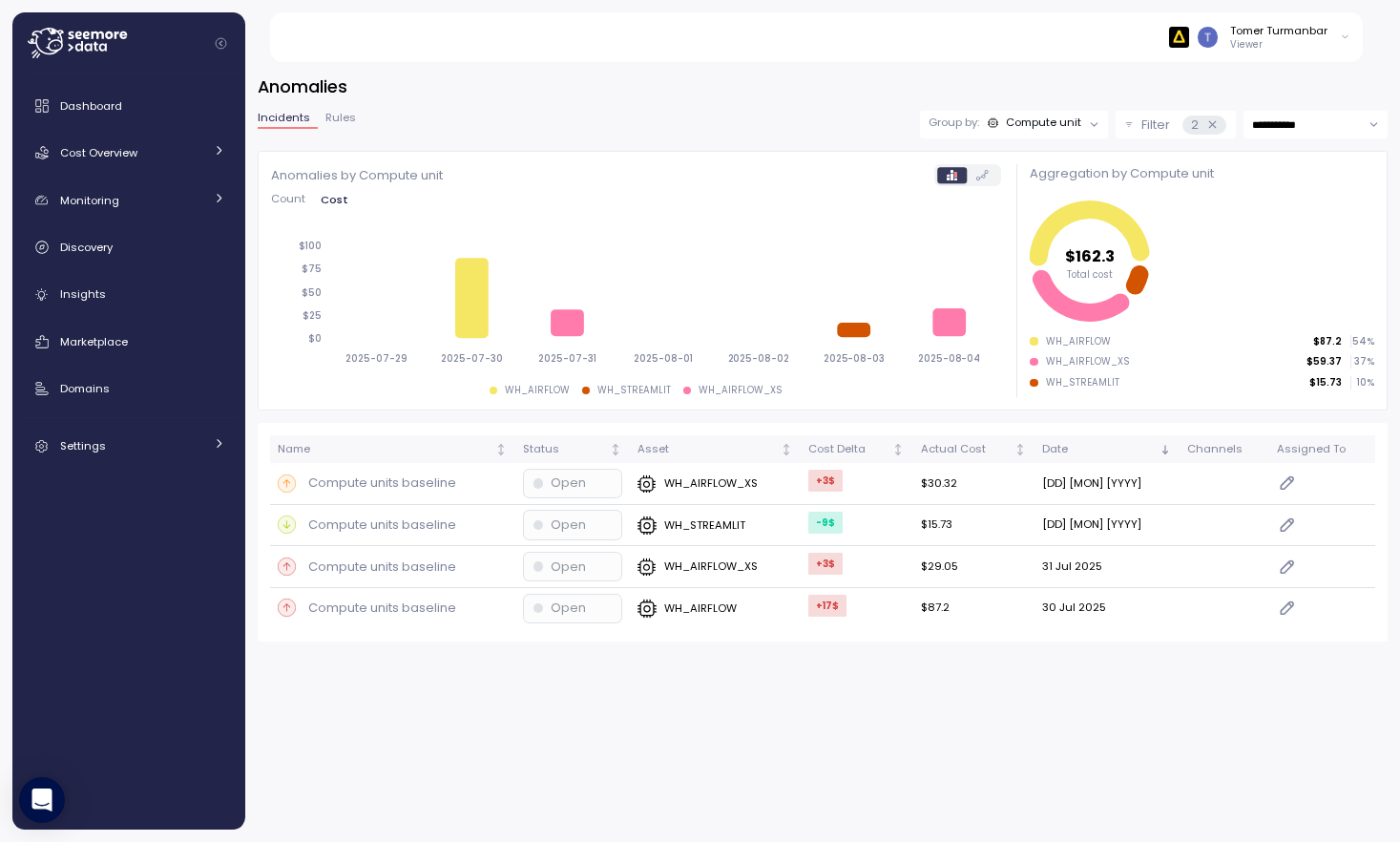 click on "Tomer Turmanbar Viewer" at bounding box center (1260, 37) 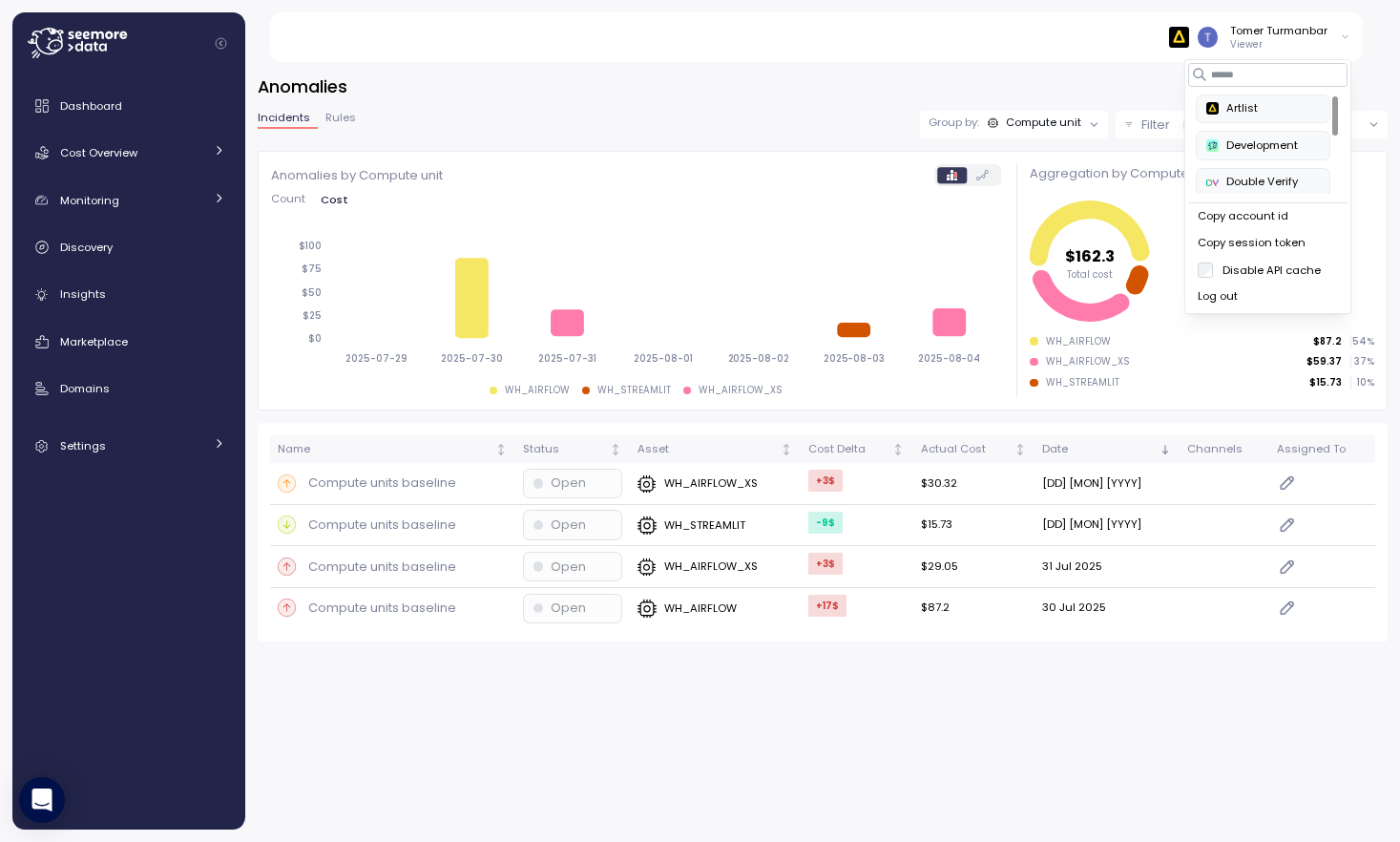 click on "Copy session token" at bounding box center [1267, 243] 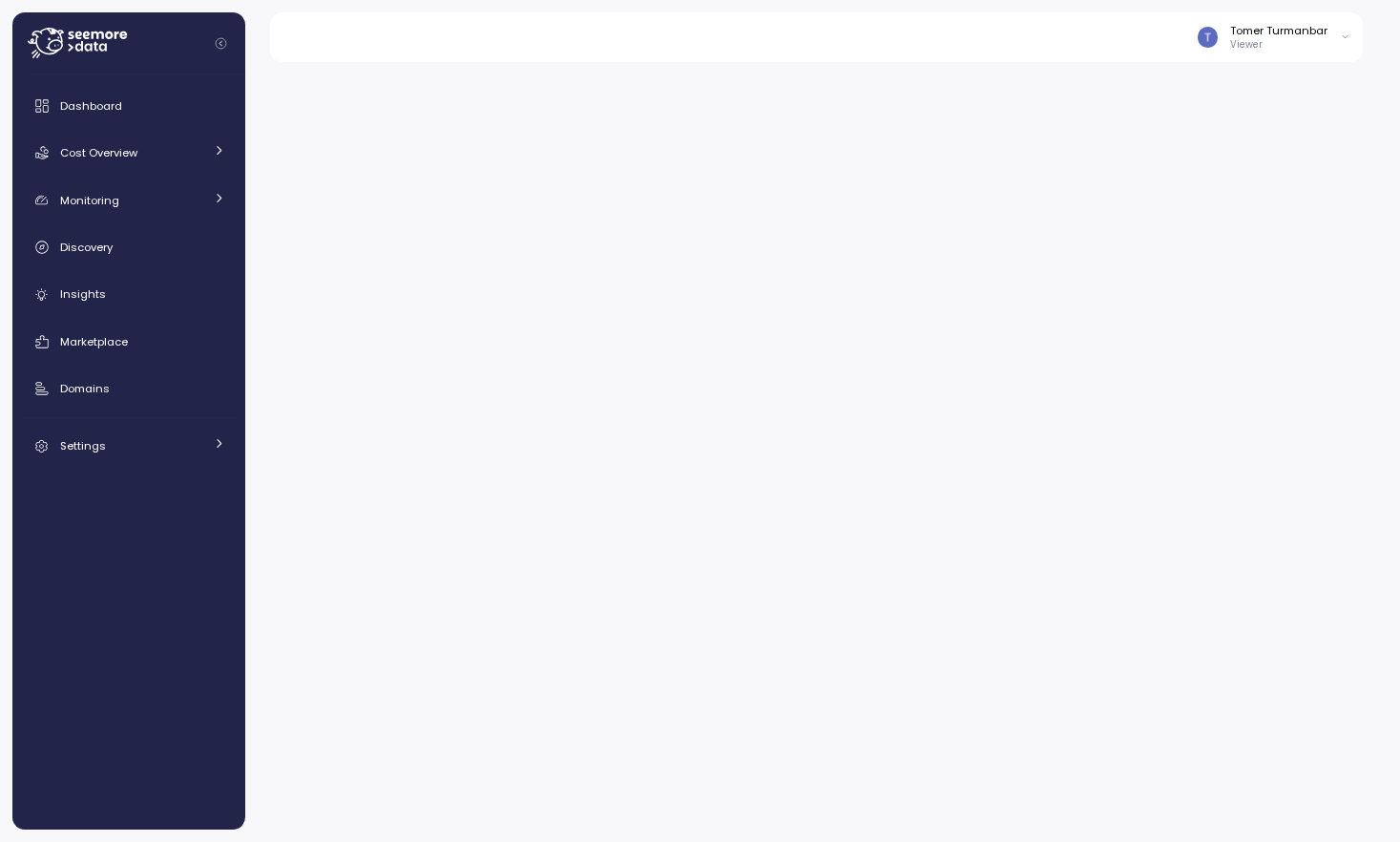 scroll, scrollTop: 0, scrollLeft: 0, axis: both 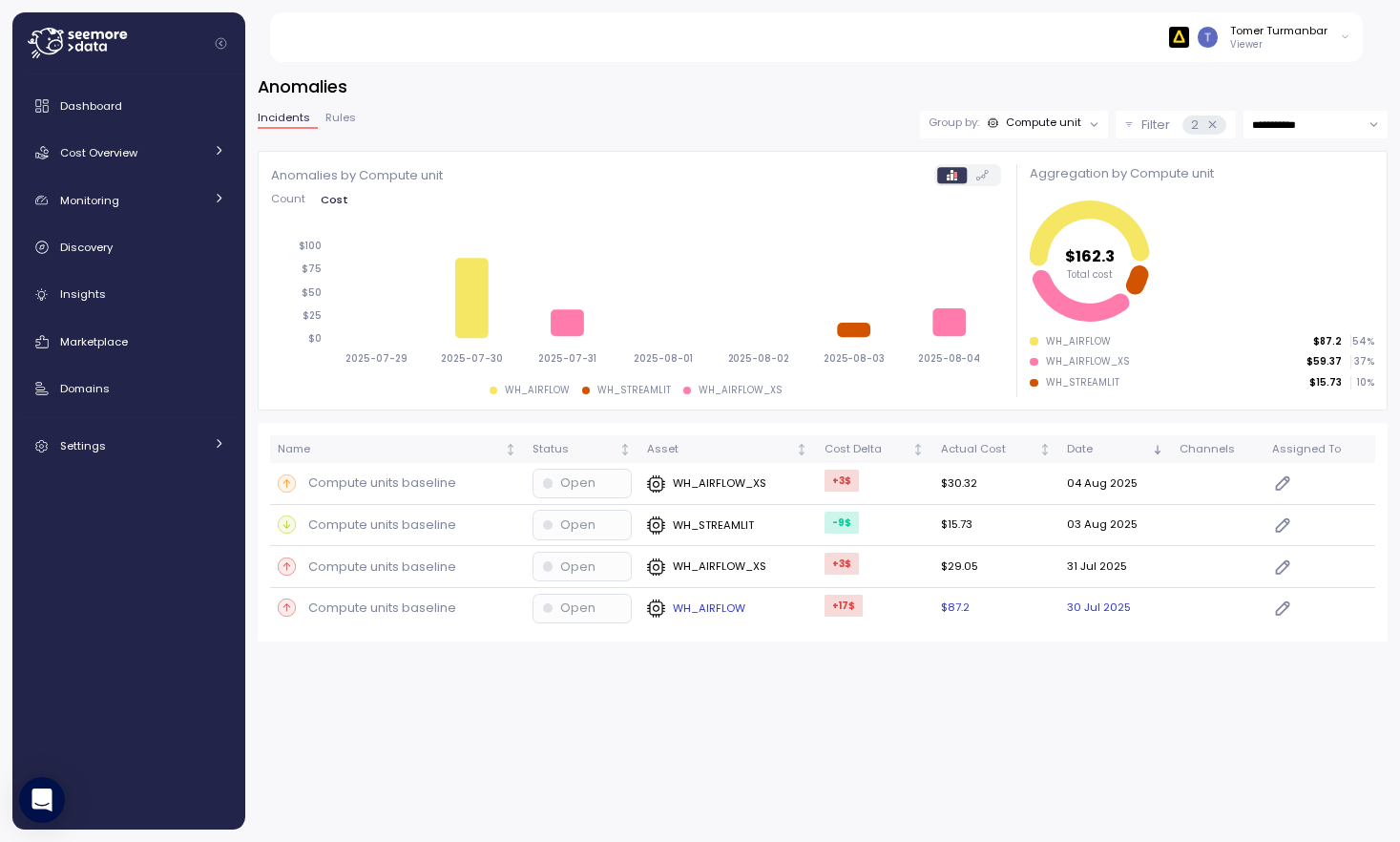click on "WH_AIRFLOW" at bounding box center (709, 608) 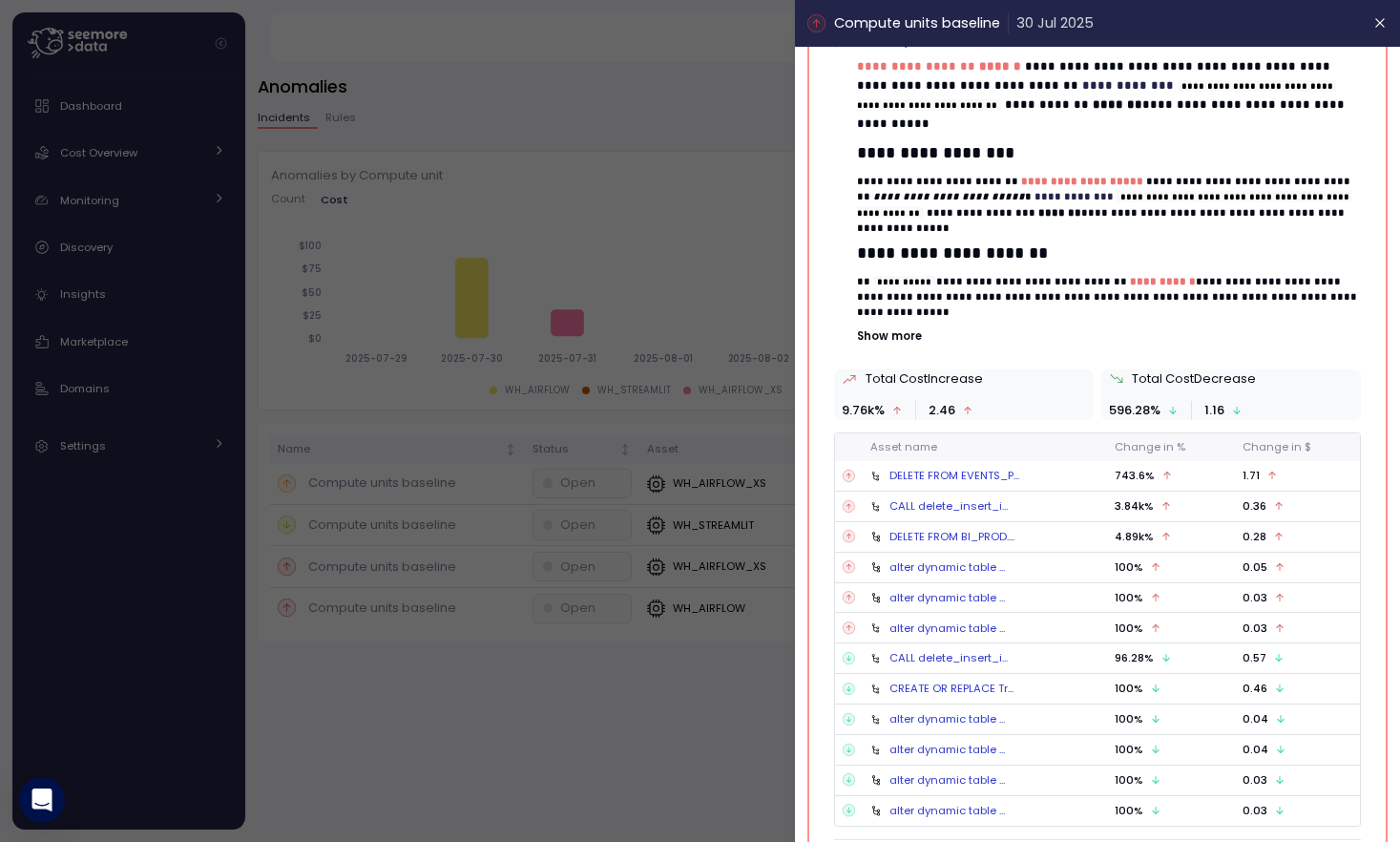 scroll, scrollTop: 474, scrollLeft: 0, axis: vertical 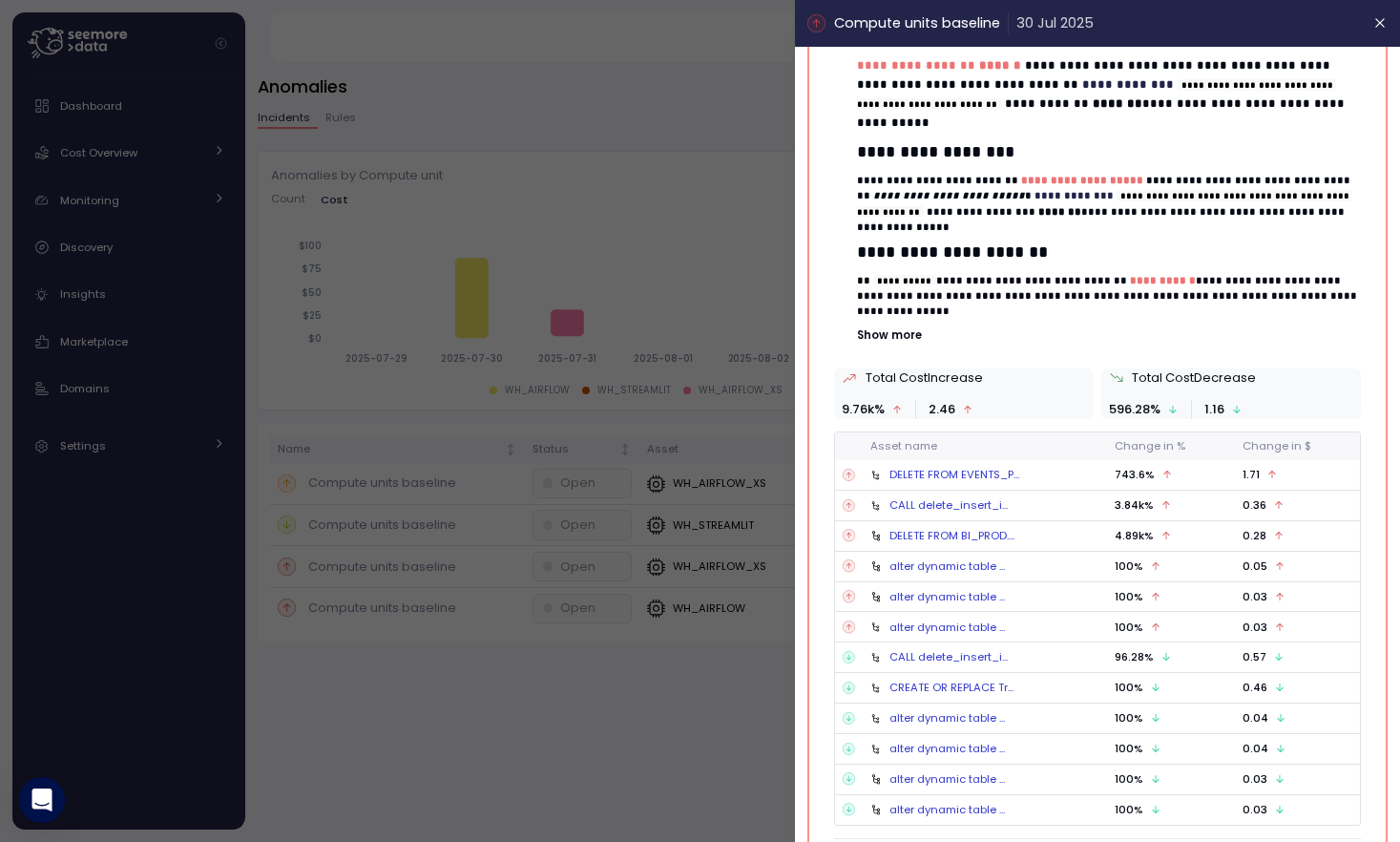 click on "alter dynamic table ..." at bounding box center [947, 566] 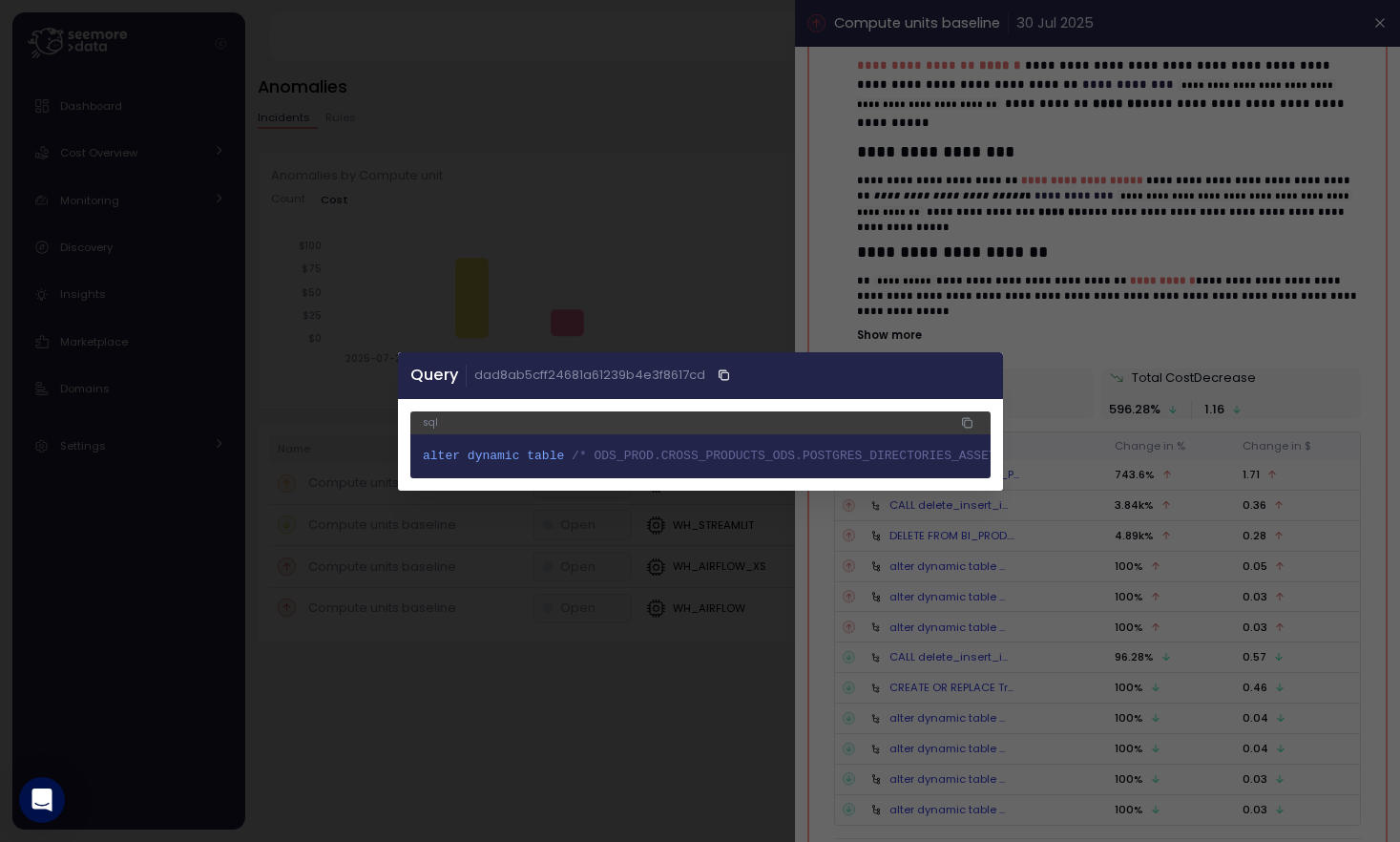 click 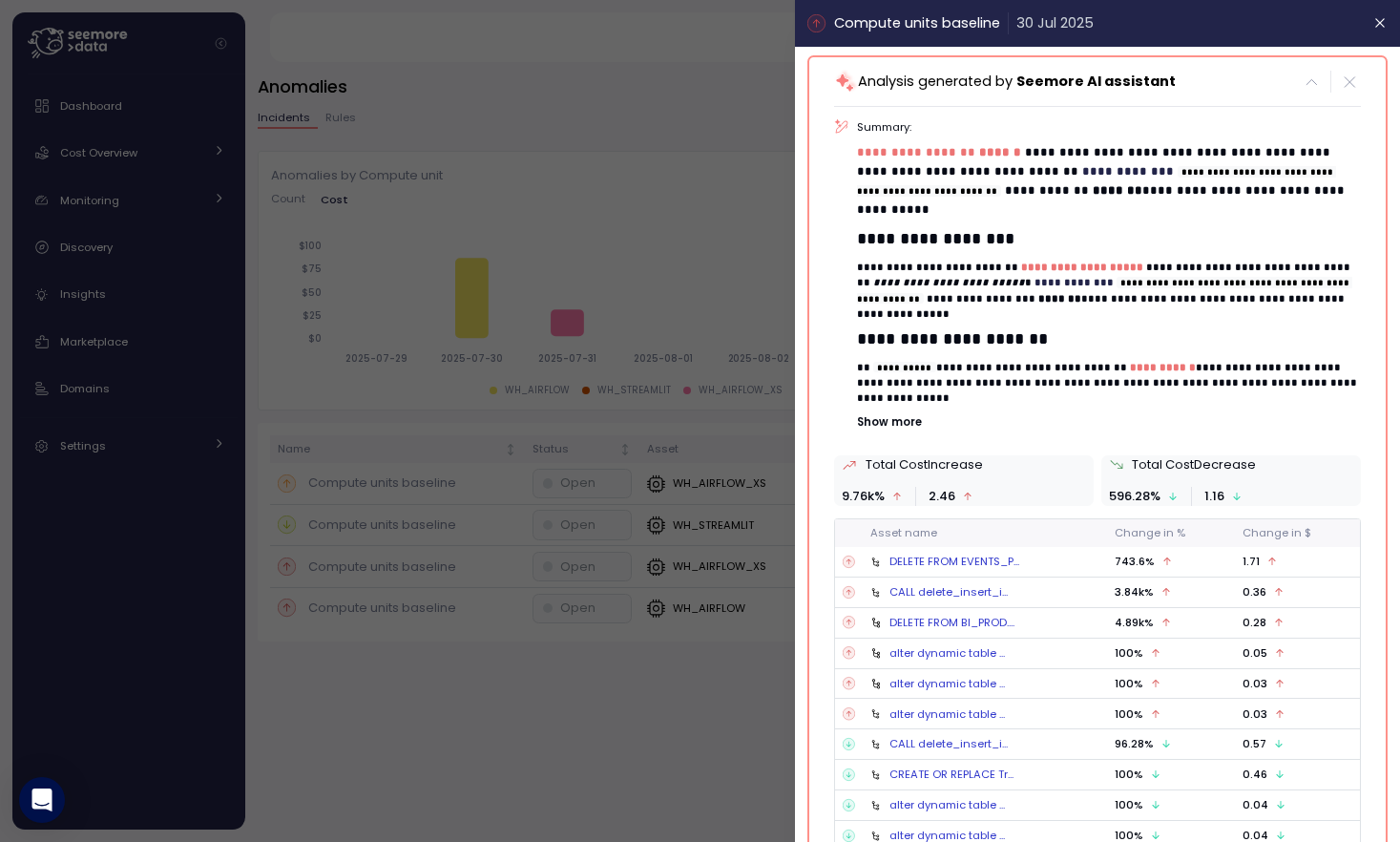 scroll, scrollTop: 386, scrollLeft: 0, axis: vertical 